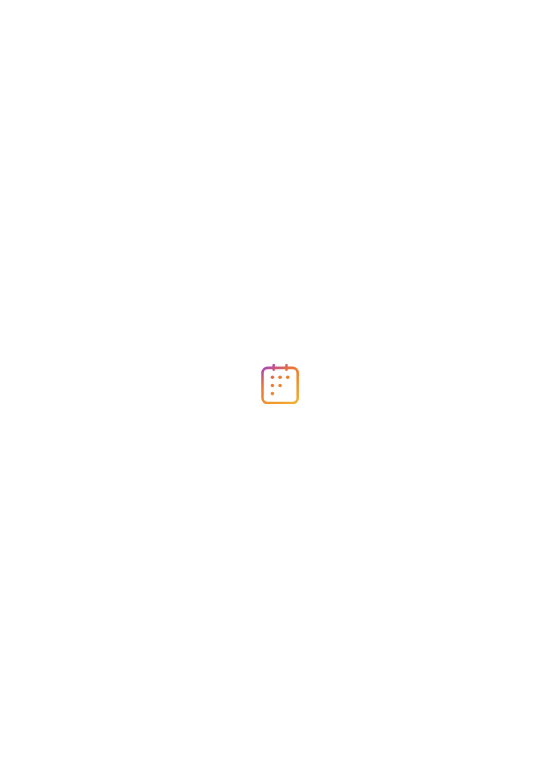 scroll, scrollTop: 0, scrollLeft: 0, axis: both 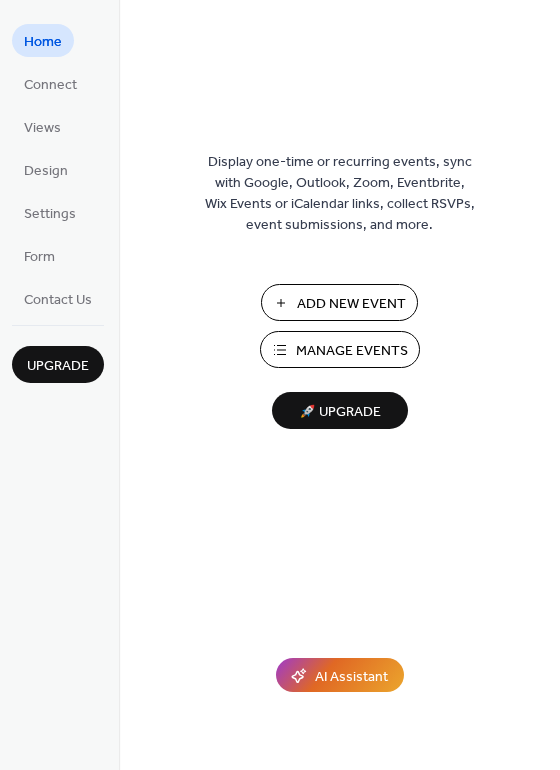 click on "Add New Event" at bounding box center [339, 302] 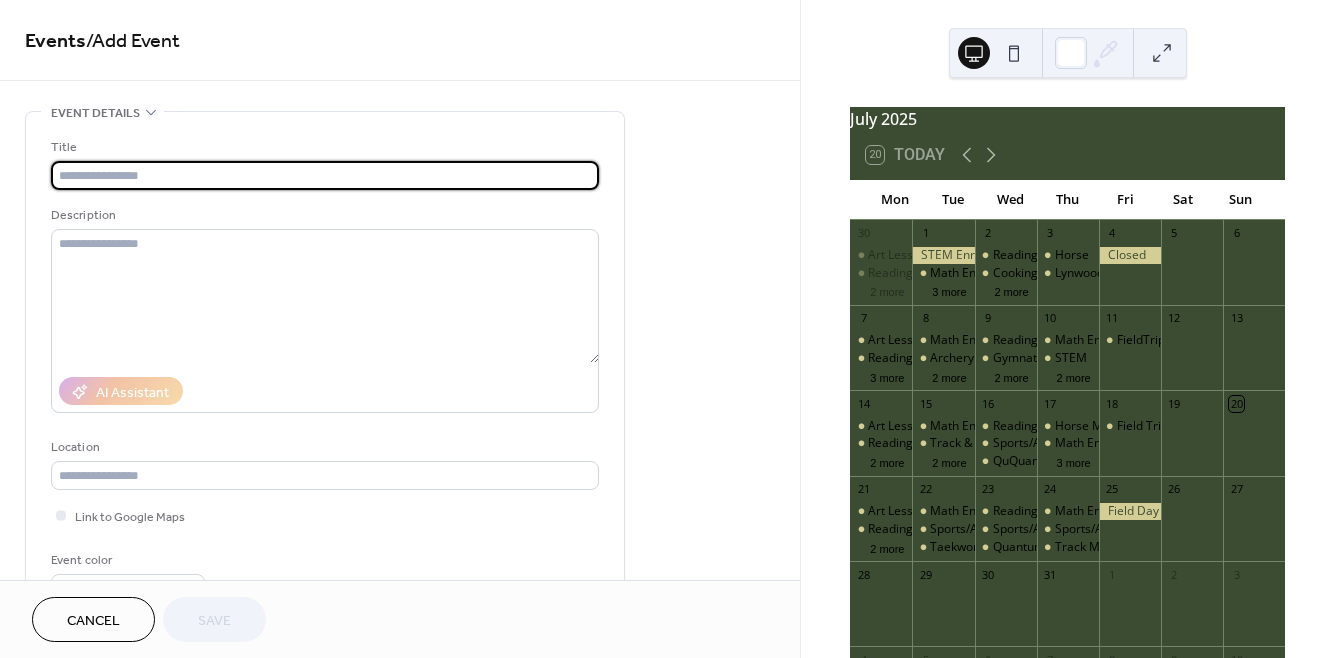 scroll, scrollTop: 0, scrollLeft: 0, axis: both 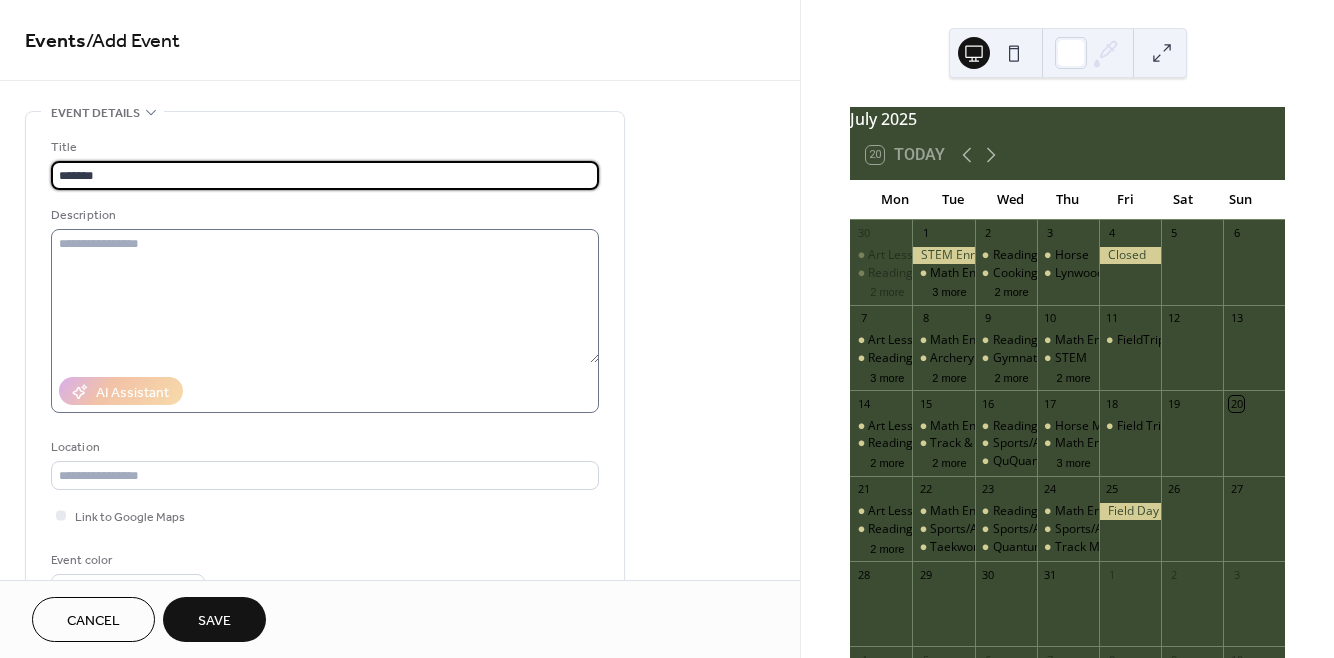 type on "*******" 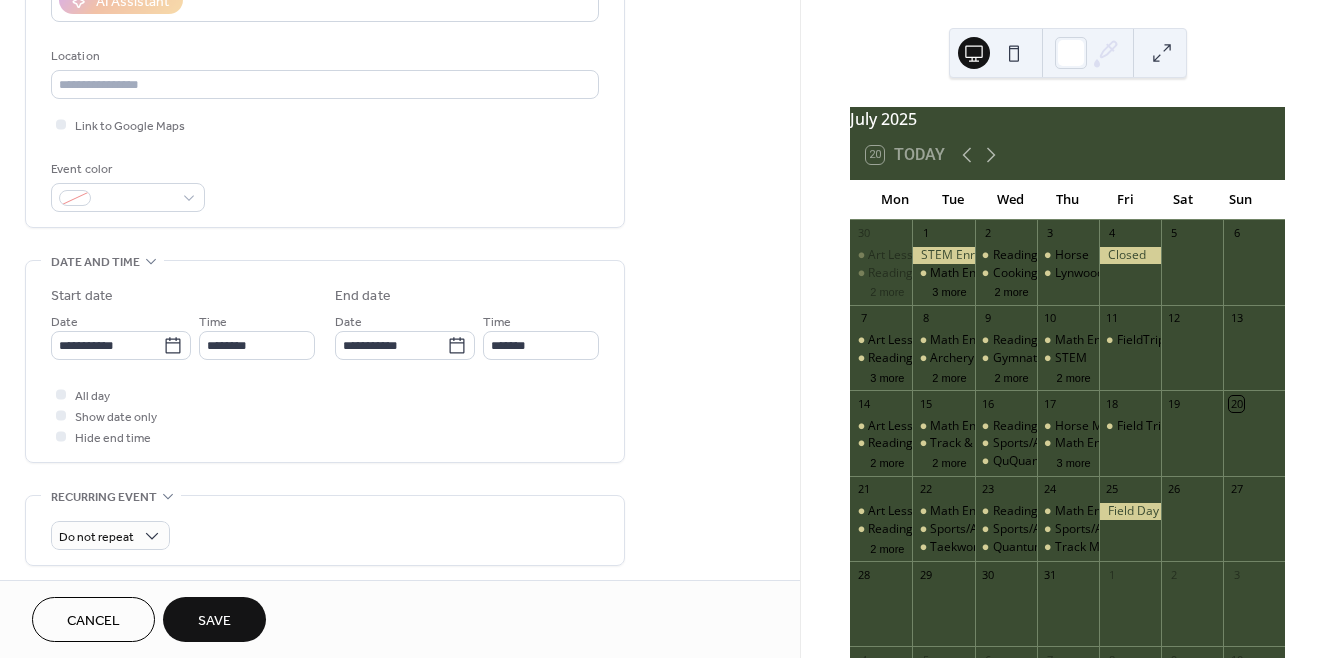 scroll, scrollTop: 396, scrollLeft: 0, axis: vertical 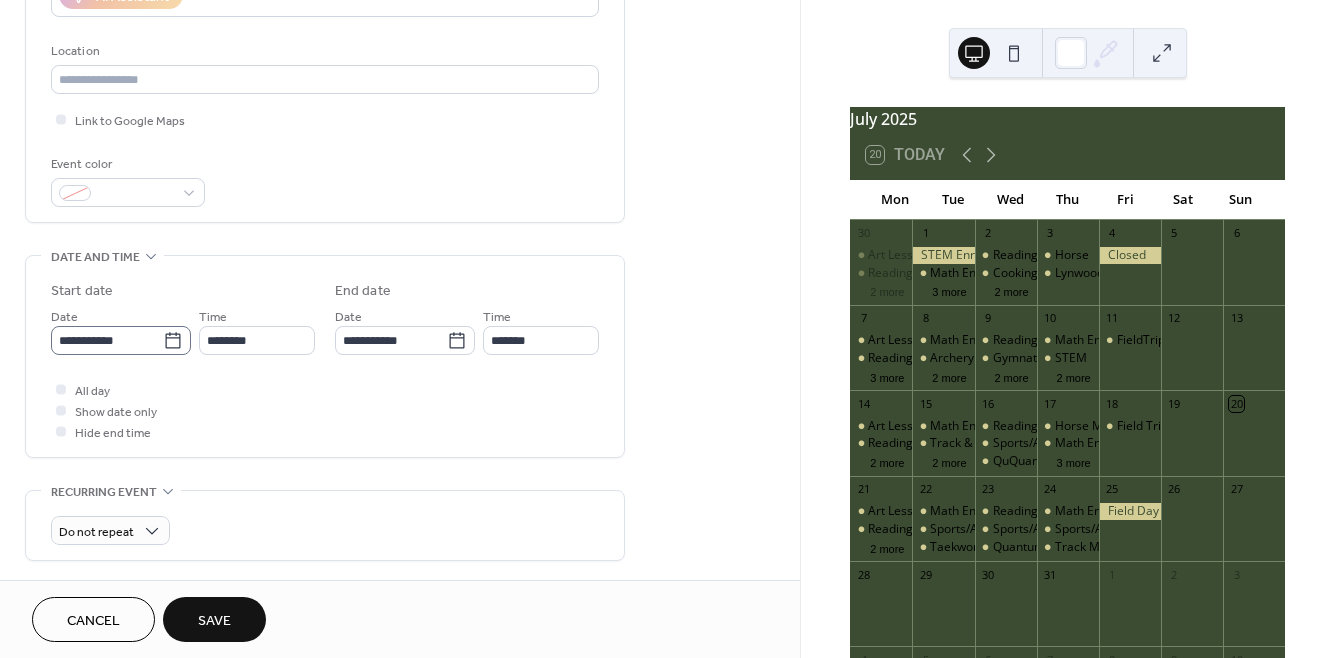 click 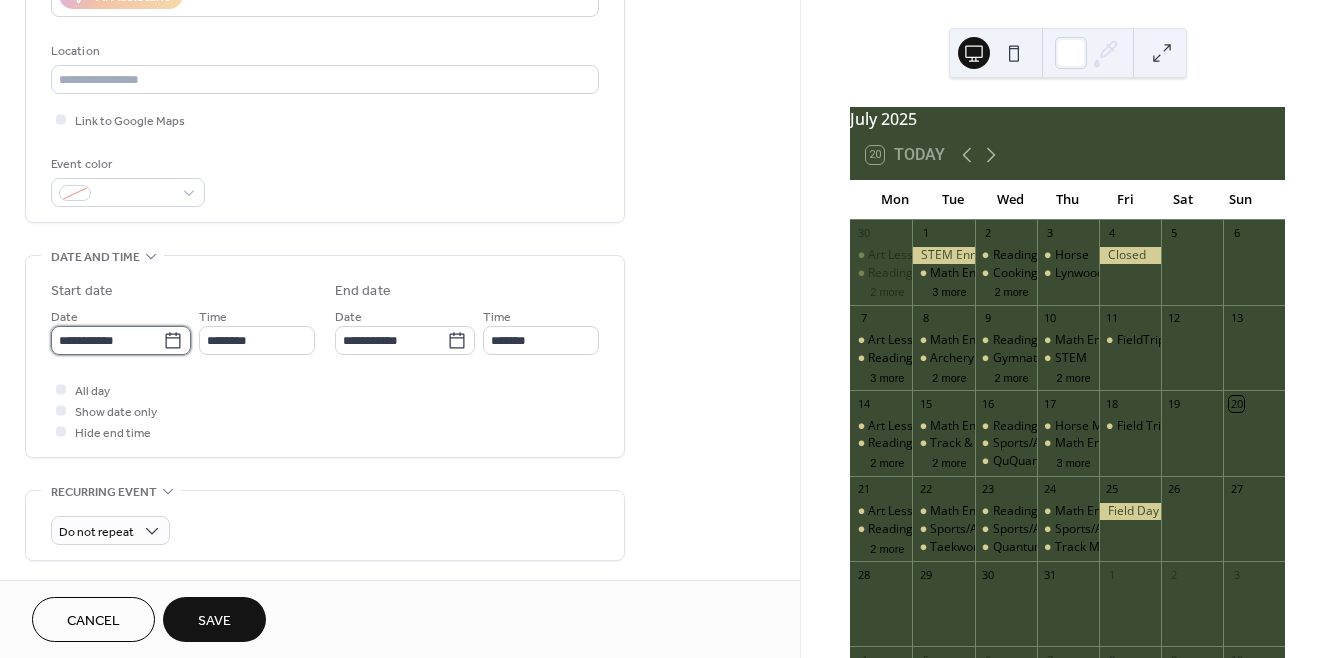click on "**********" at bounding box center [107, 340] 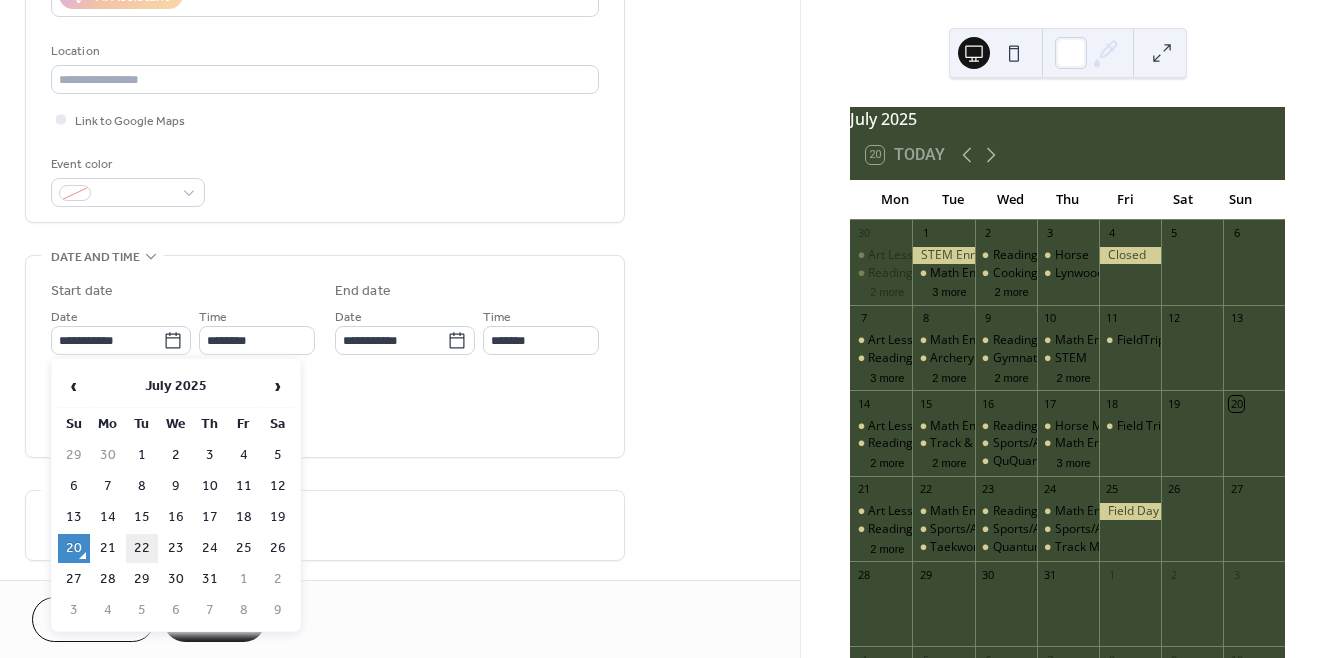 click on "22" at bounding box center (142, 548) 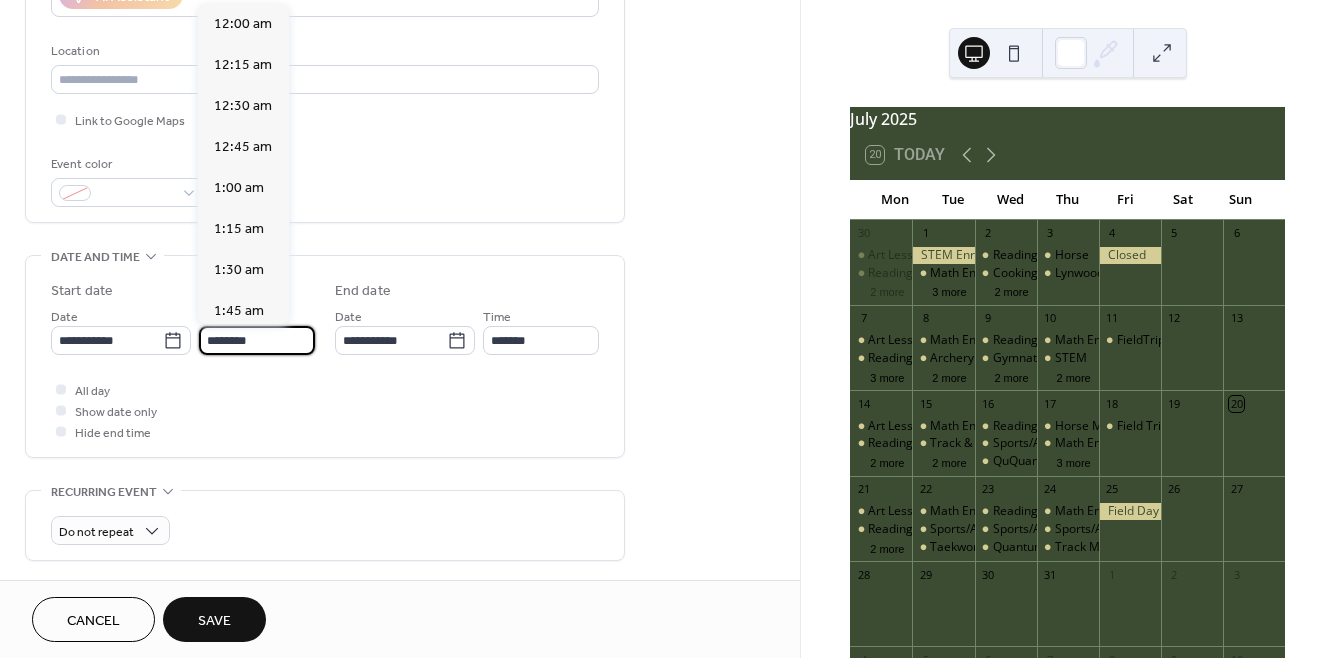 scroll, scrollTop: 1968, scrollLeft: 0, axis: vertical 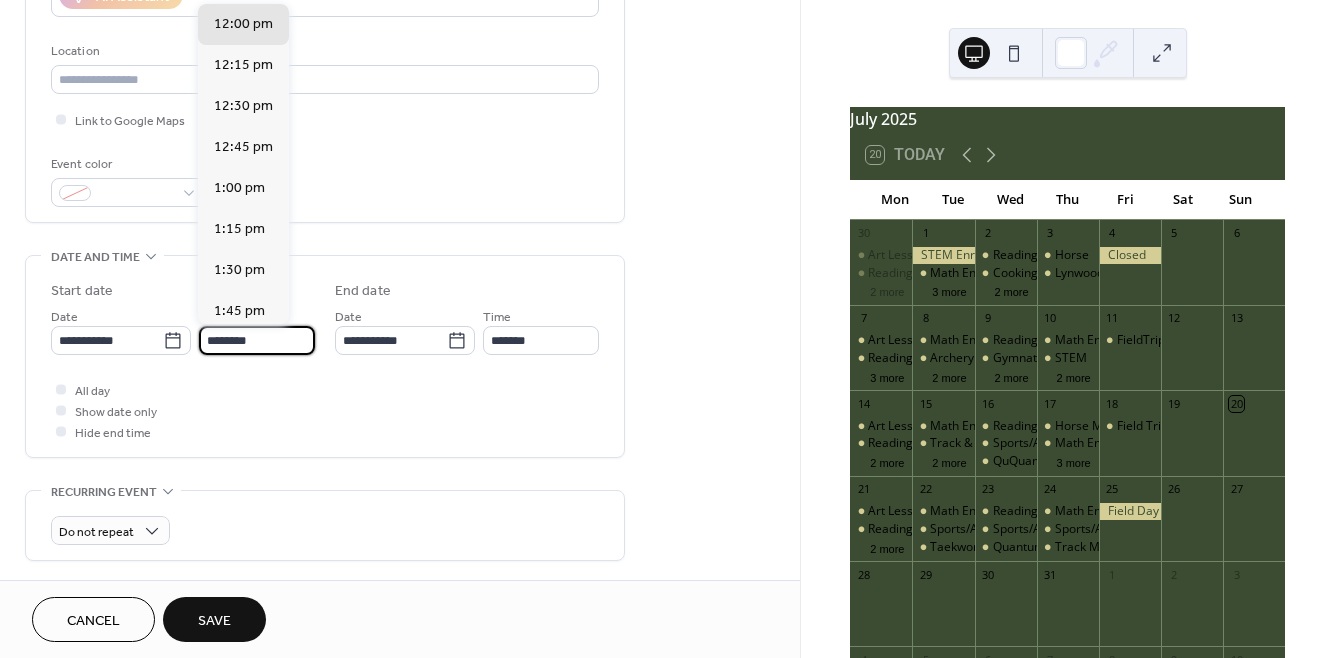 click on "********" at bounding box center (257, 340) 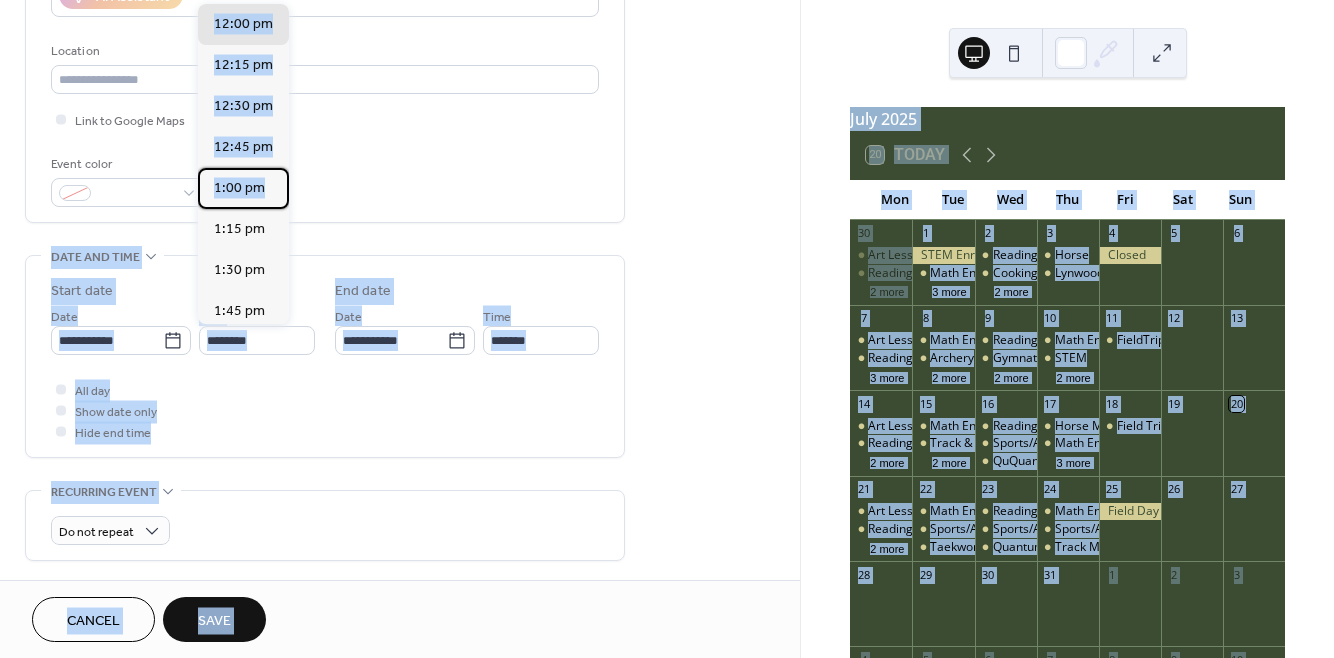 drag, startPoint x: 286, startPoint y: 174, endPoint x: 312, endPoint y: 197, distance: 34.713108 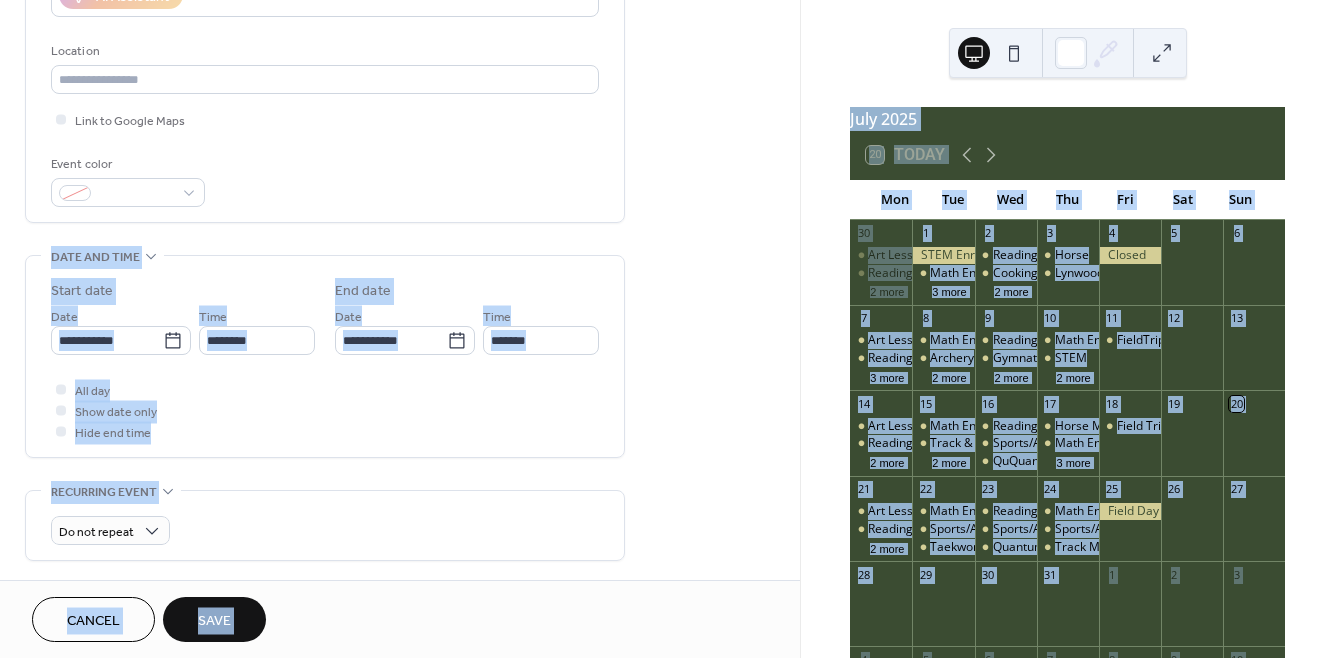 click on "Event color" at bounding box center [325, 180] 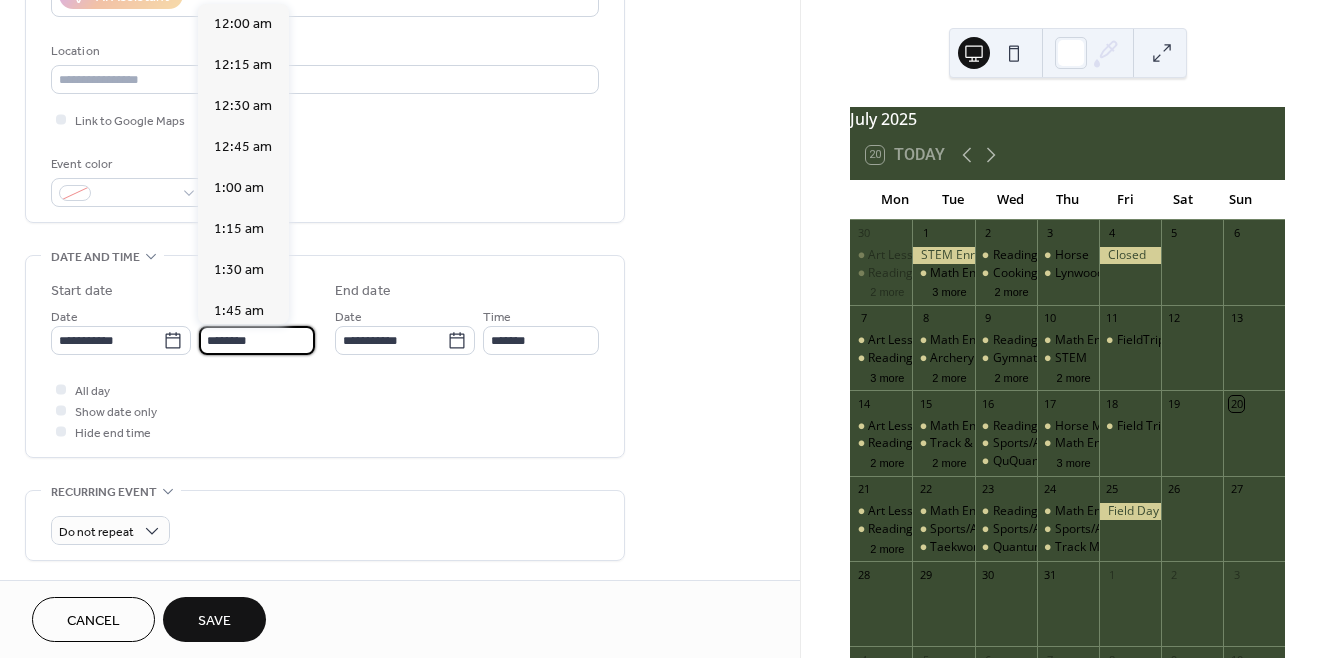 scroll, scrollTop: 1968, scrollLeft: 0, axis: vertical 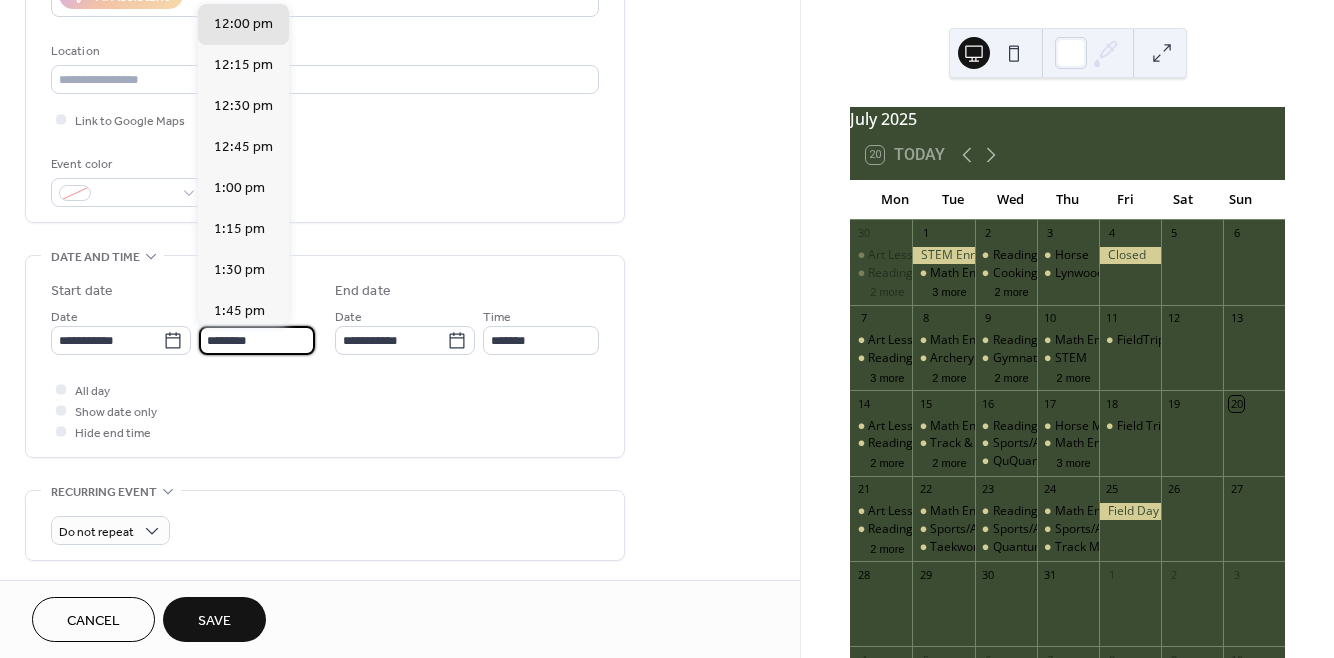 click on "********" at bounding box center [257, 340] 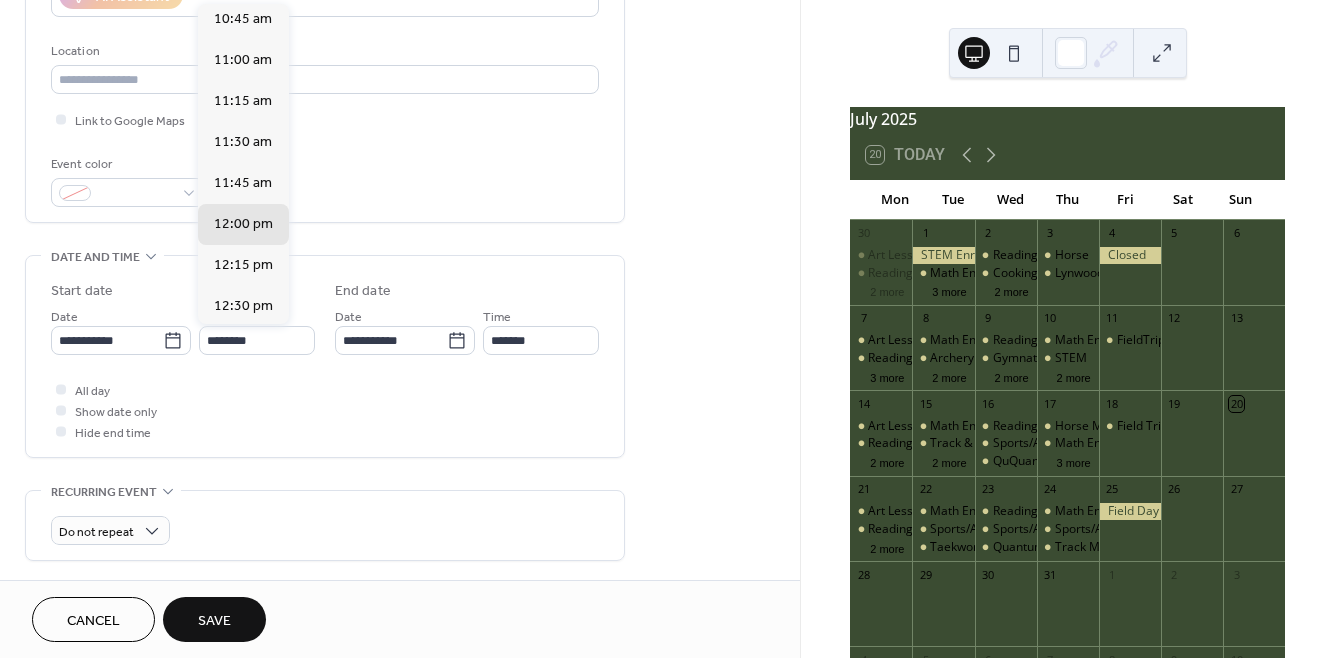 scroll, scrollTop: 1778, scrollLeft: 0, axis: vertical 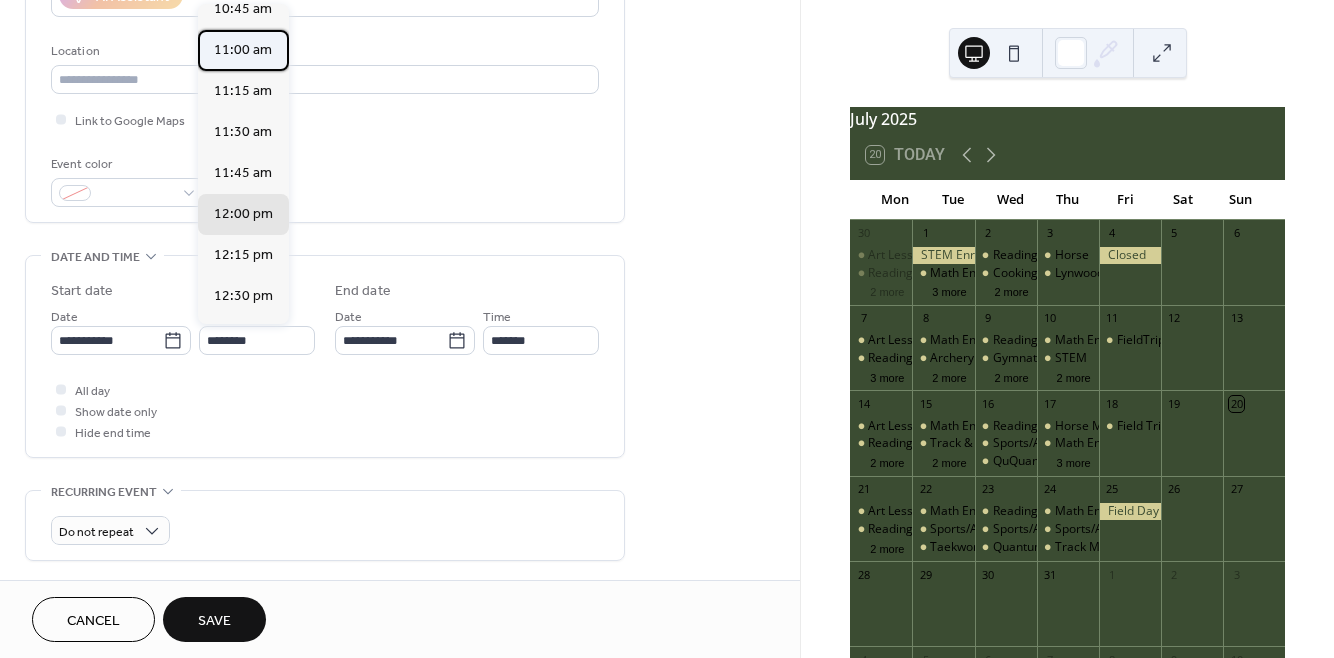 click on "11:00 am" at bounding box center (243, 50) 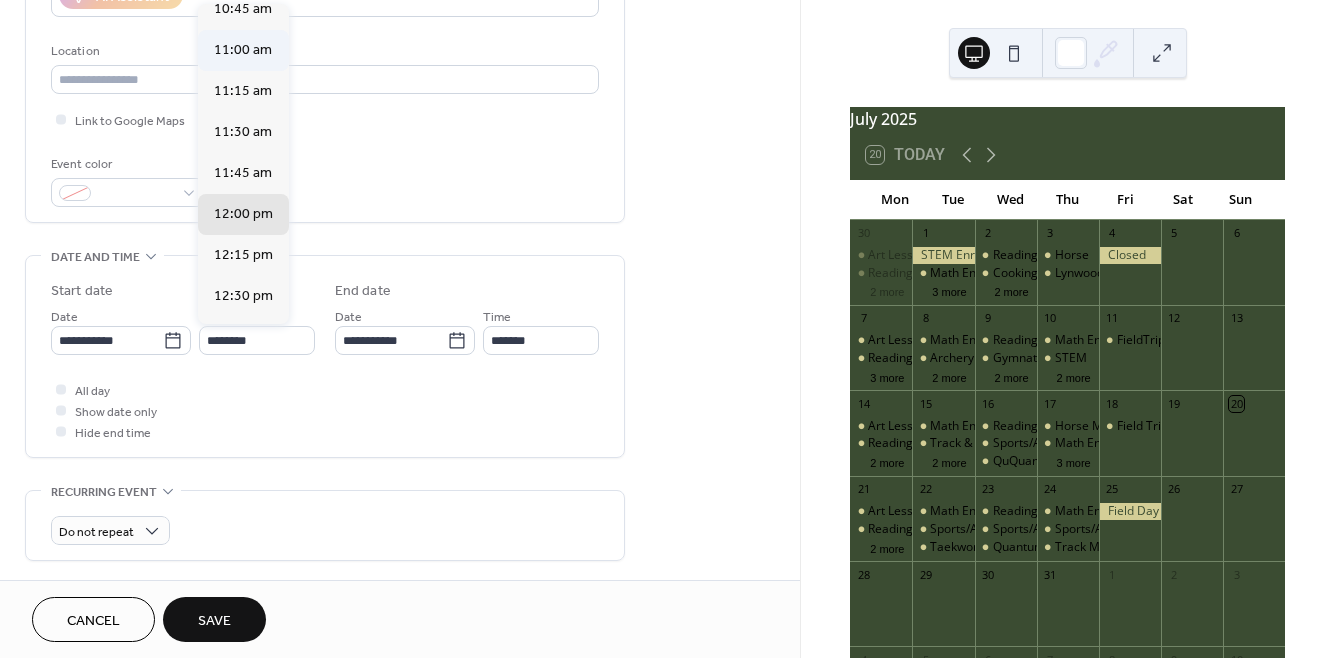 type on "********" 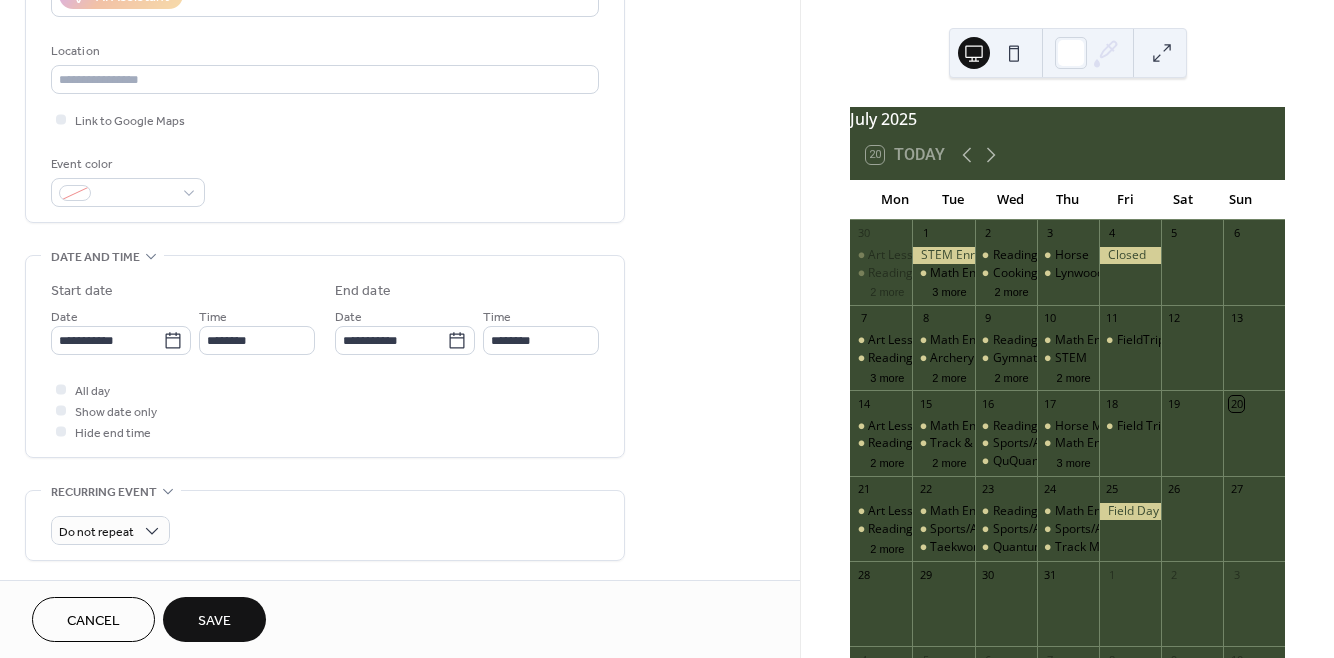 click on "Save" at bounding box center [214, 621] 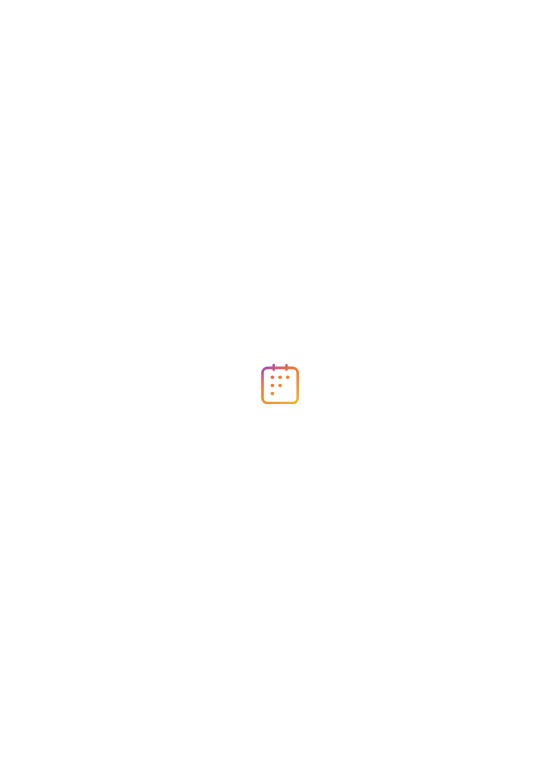 scroll, scrollTop: 0, scrollLeft: 0, axis: both 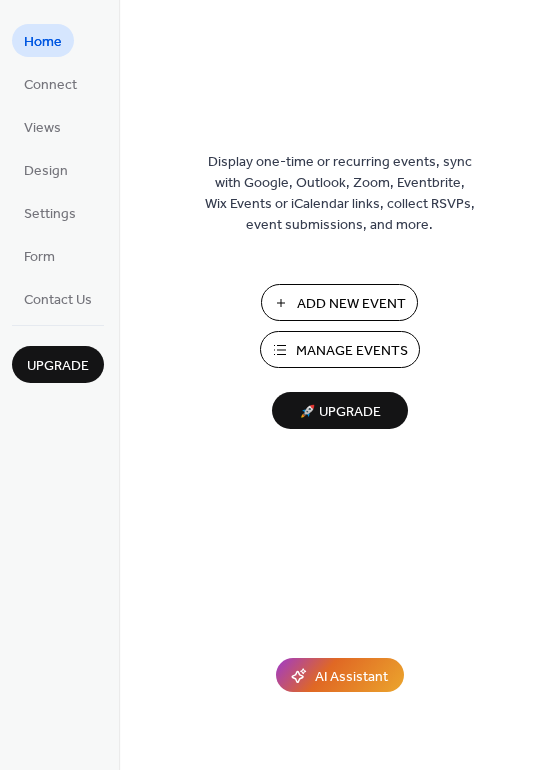 click on "Add New Event" at bounding box center (351, 304) 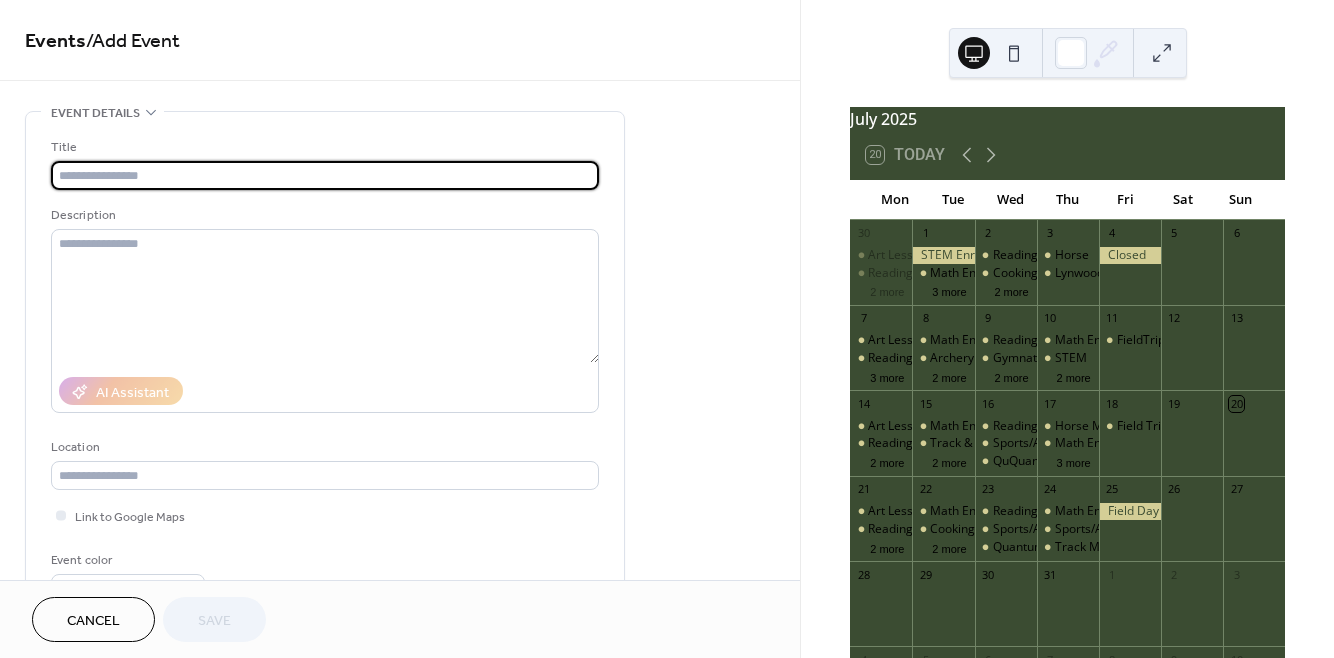 scroll, scrollTop: 0, scrollLeft: 0, axis: both 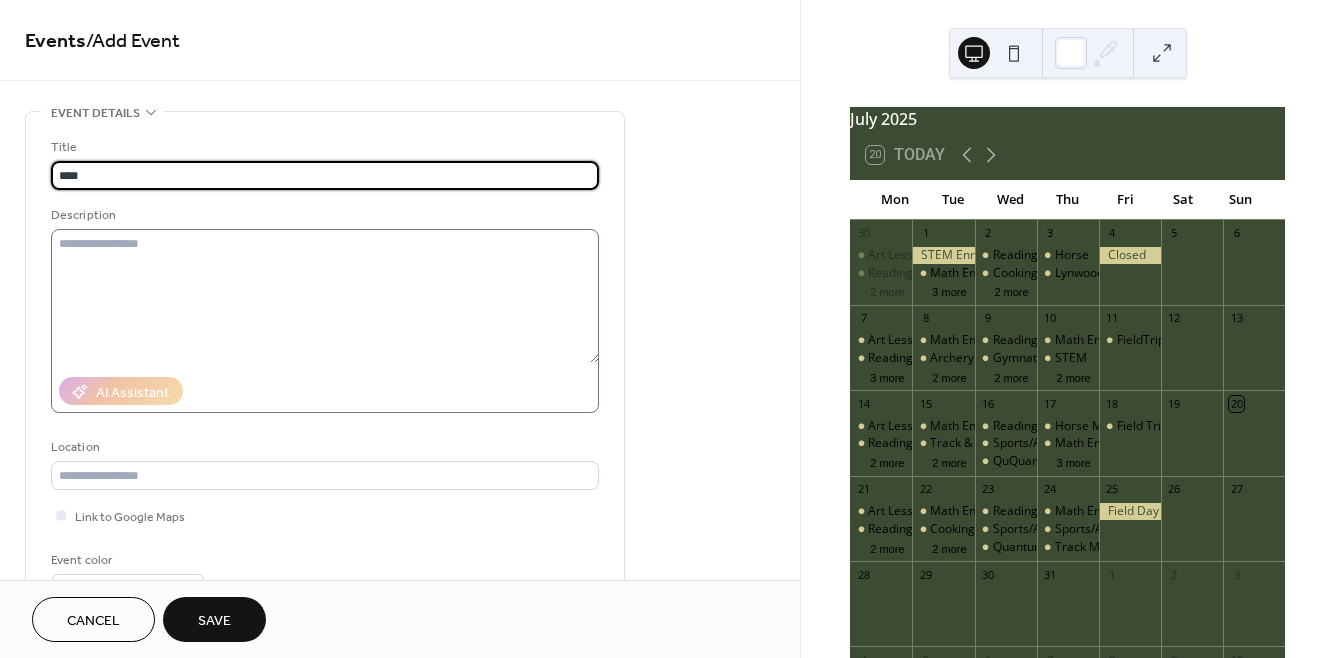 type on "****" 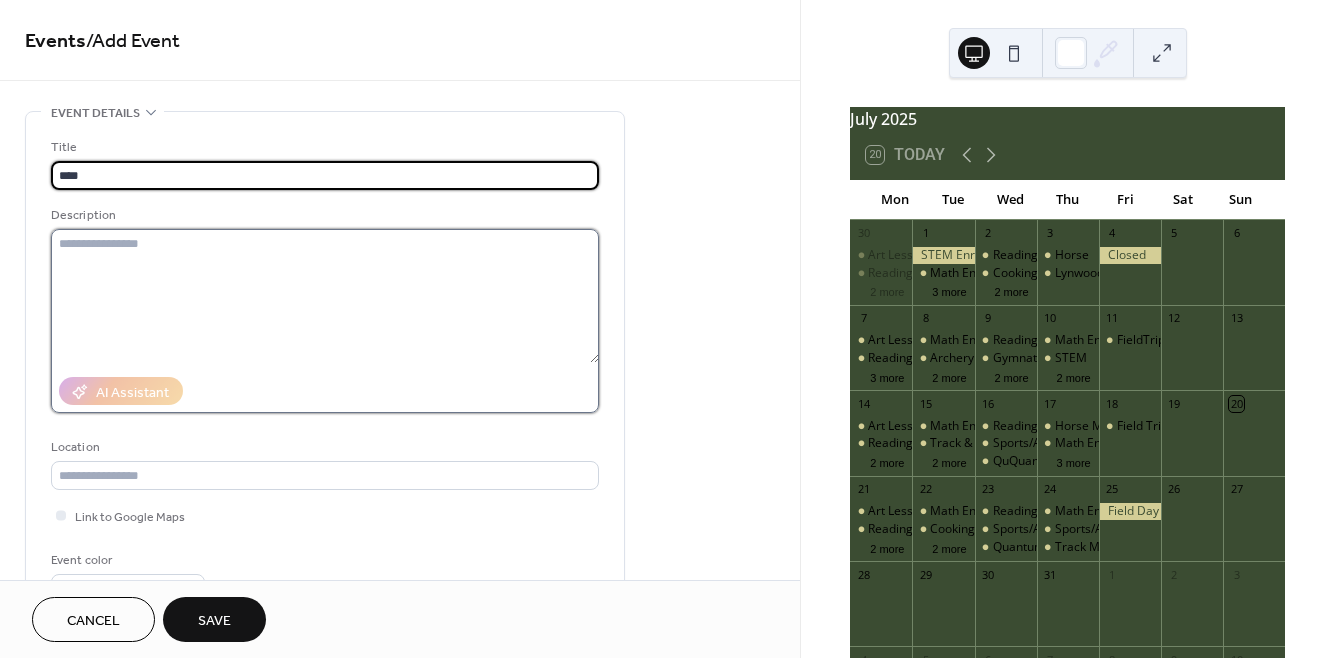 click at bounding box center [325, 296] 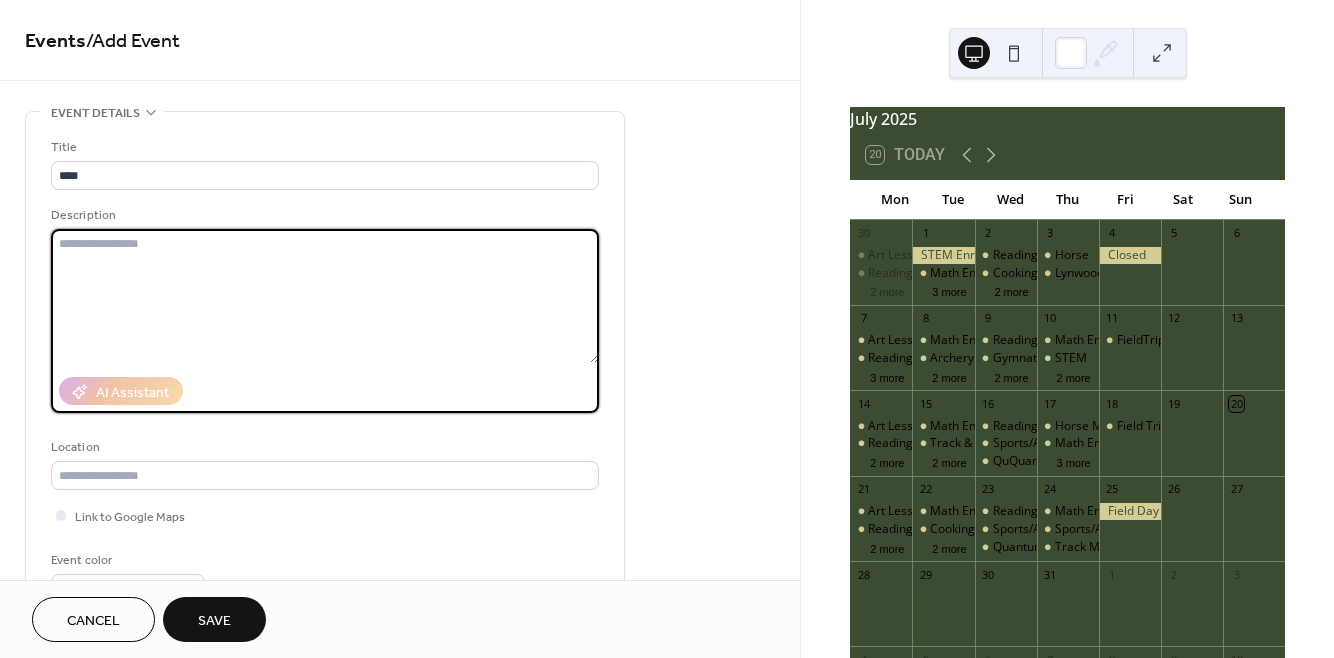 type on "*" 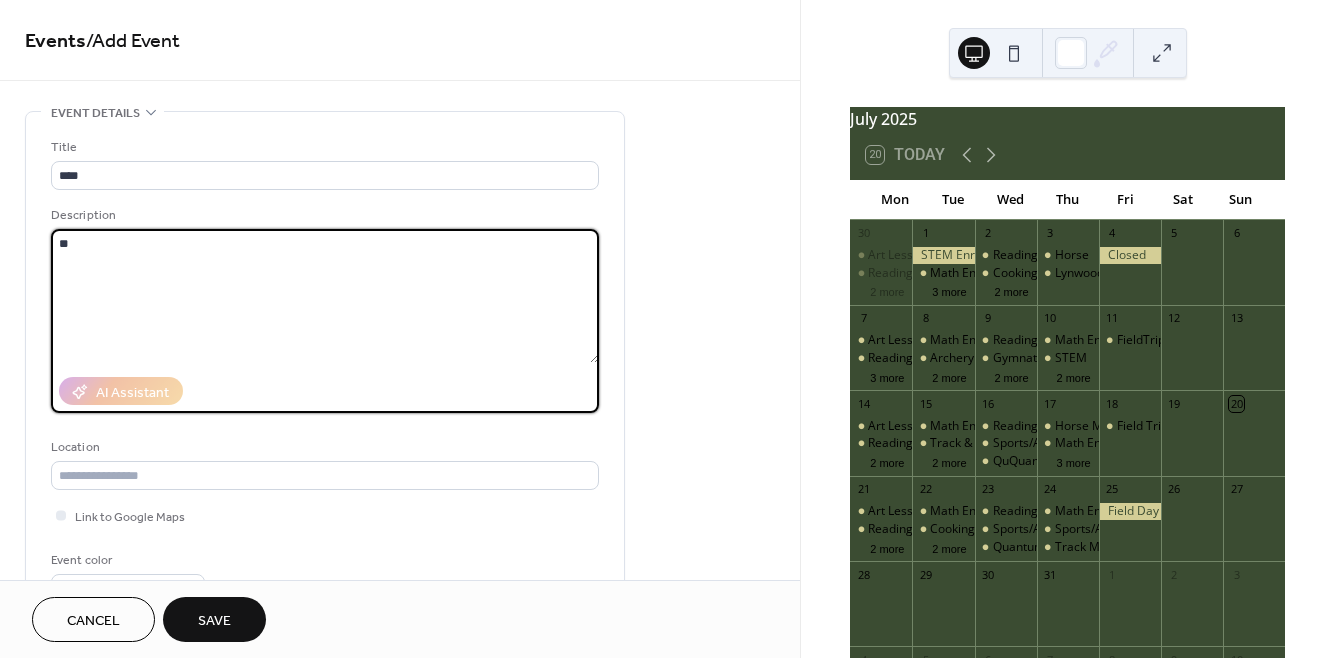 type on "*" 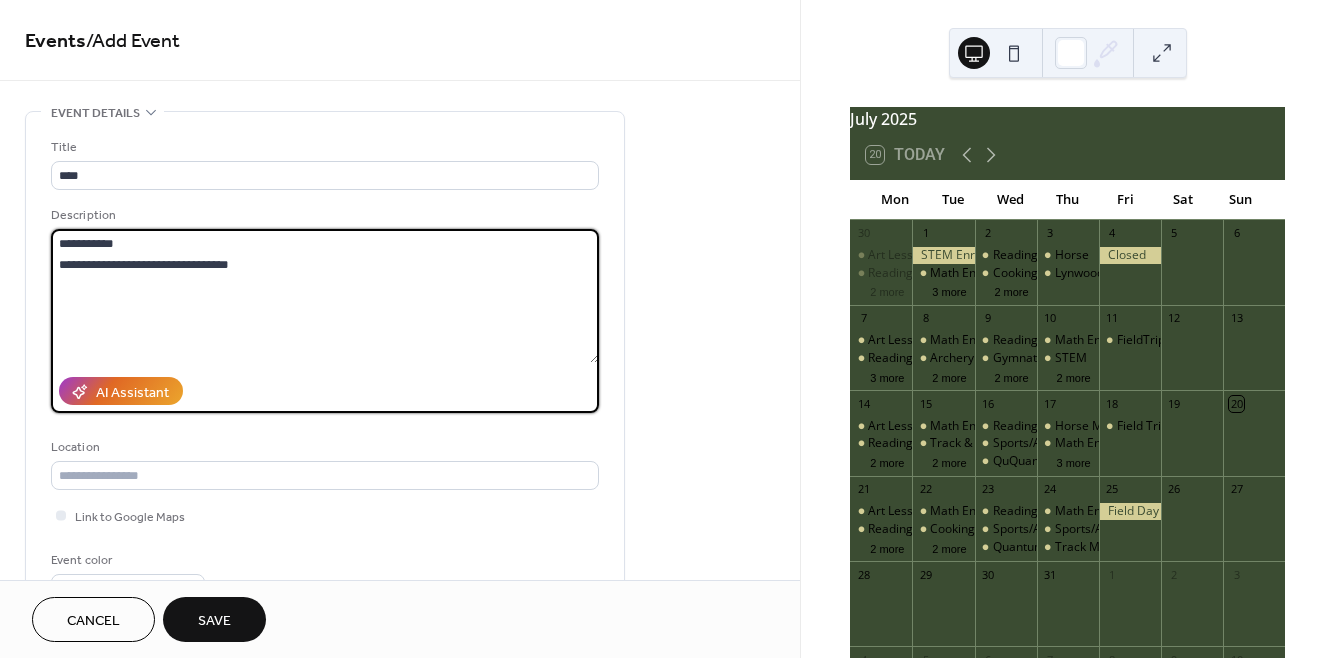 click on "**********" at bounding box center [325, 296] 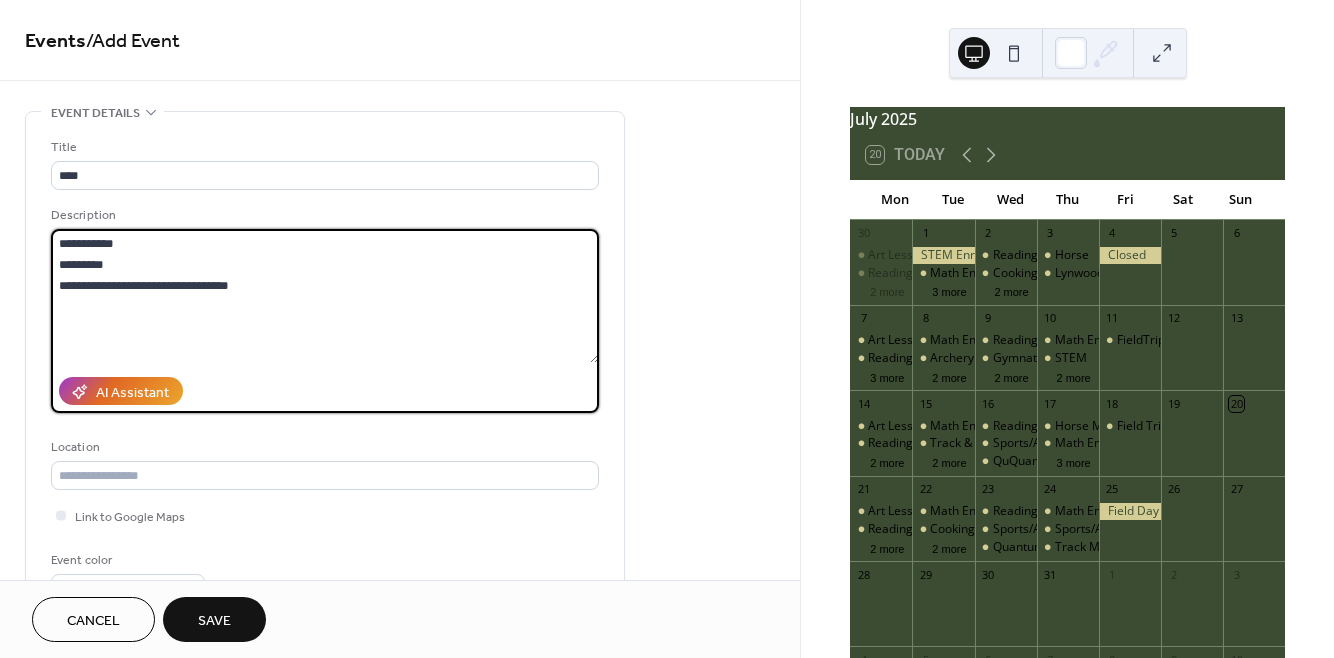 click on "**********" at bounding box center (325, 296) 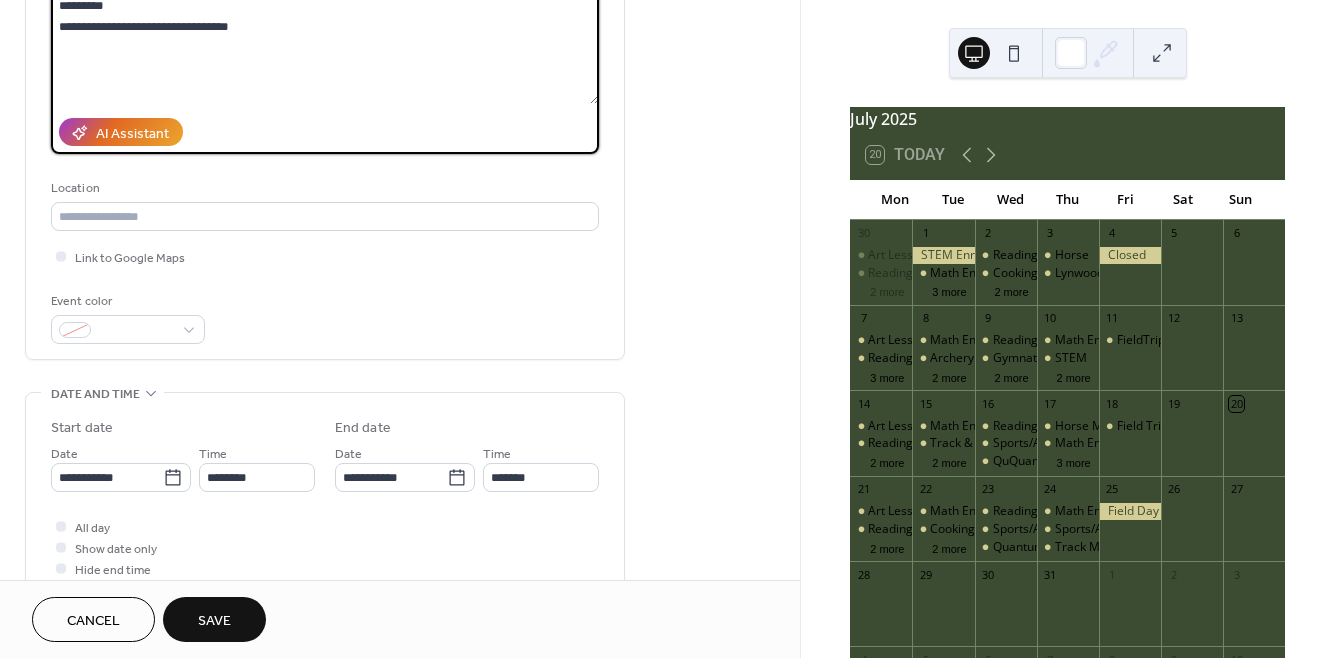 scroll, scrollTop: 293, scrollLeft: 0, axis: vertical 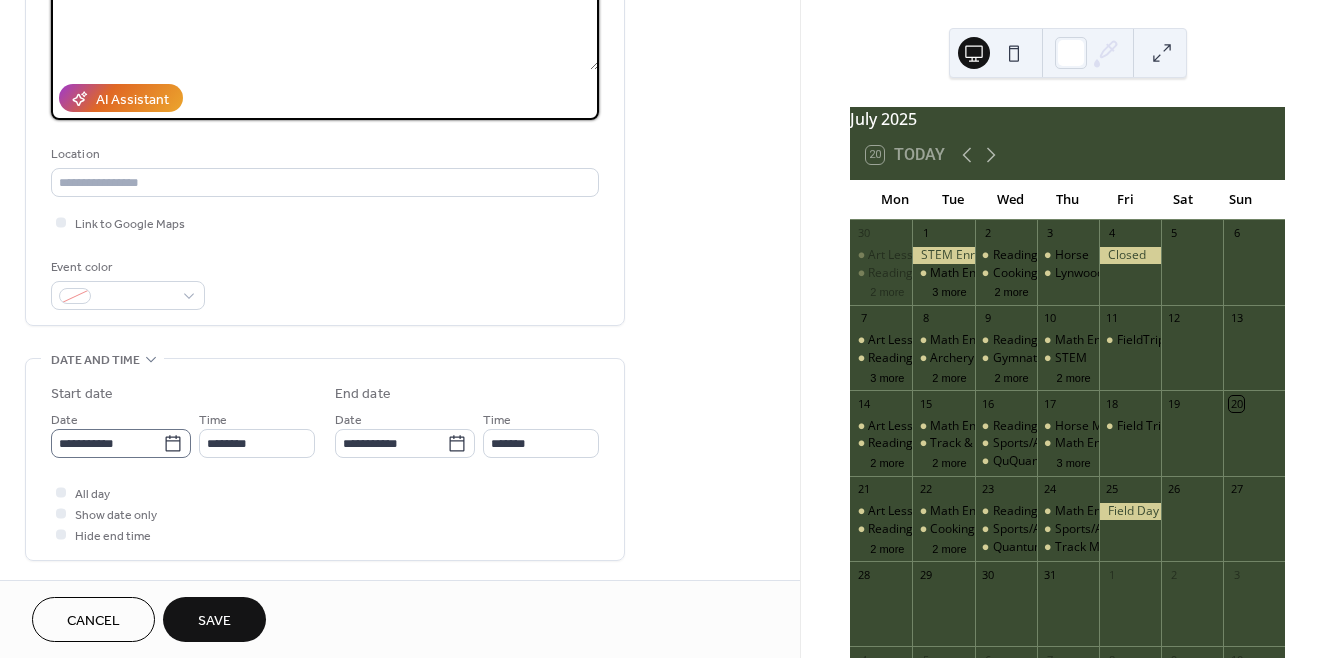 type on "**********" 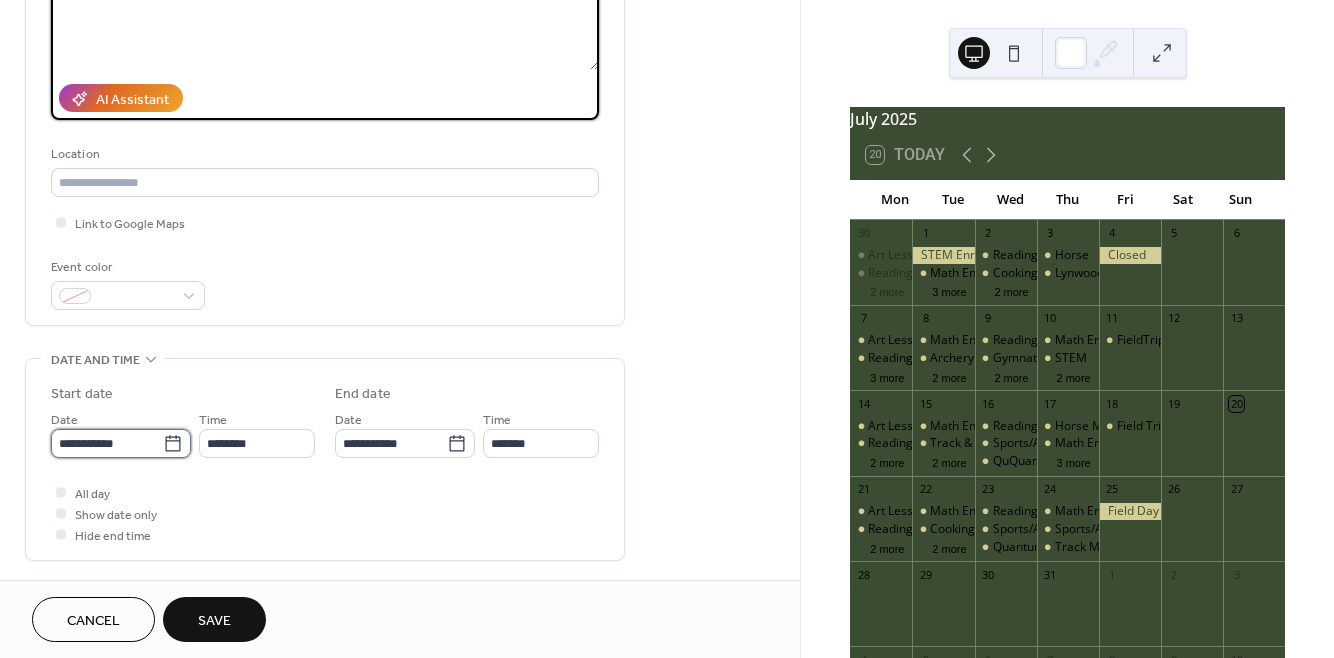 click on "**********" at bounding box center (107, 443) 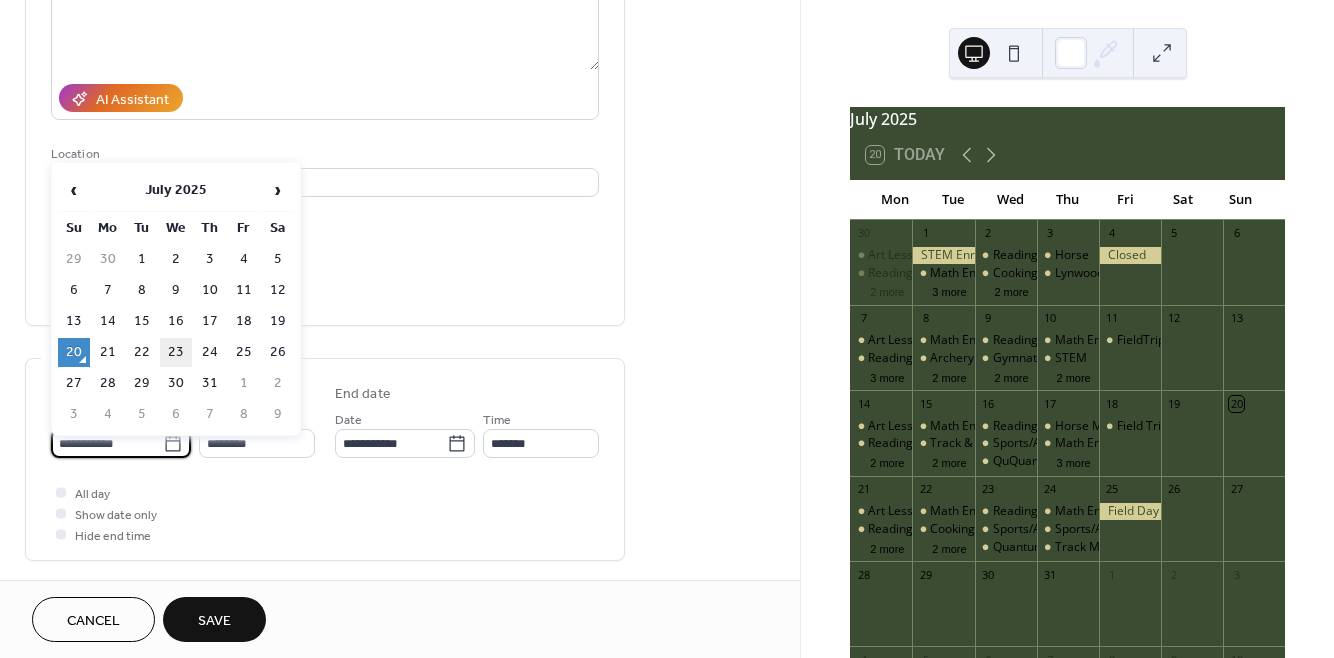 click on "23" at bounding box center (176, 352) 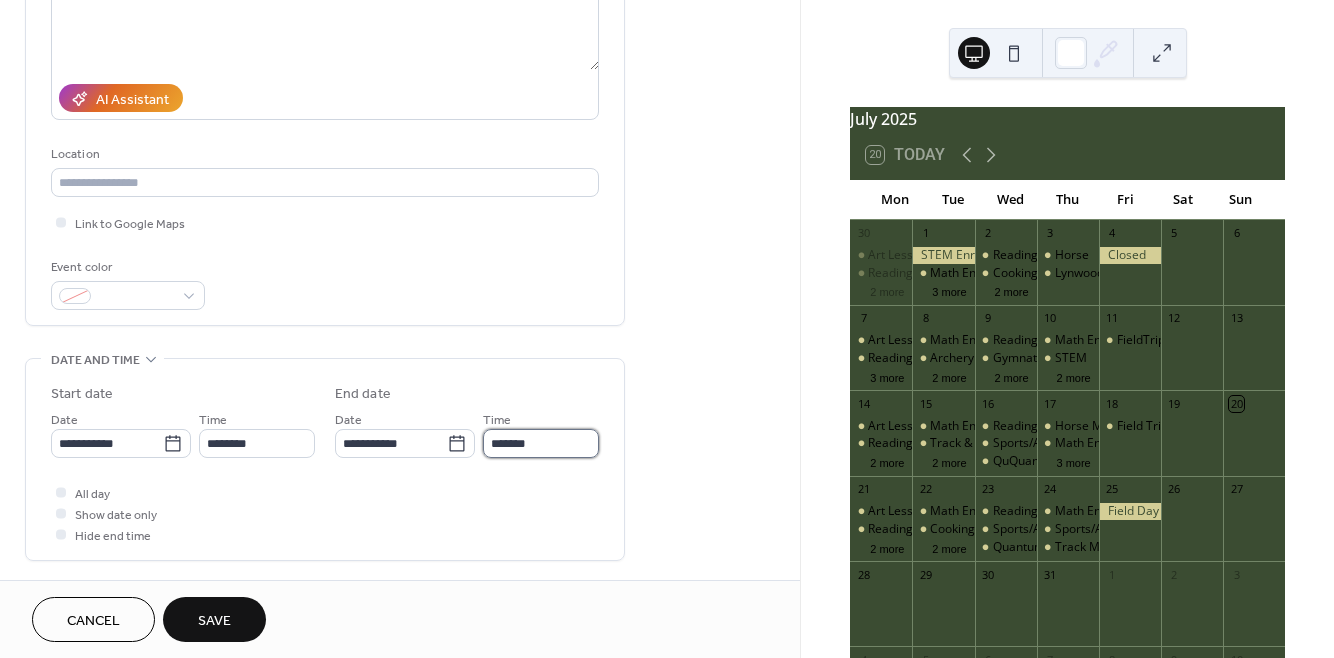 click on "*******" at bounding box center (541, 443) 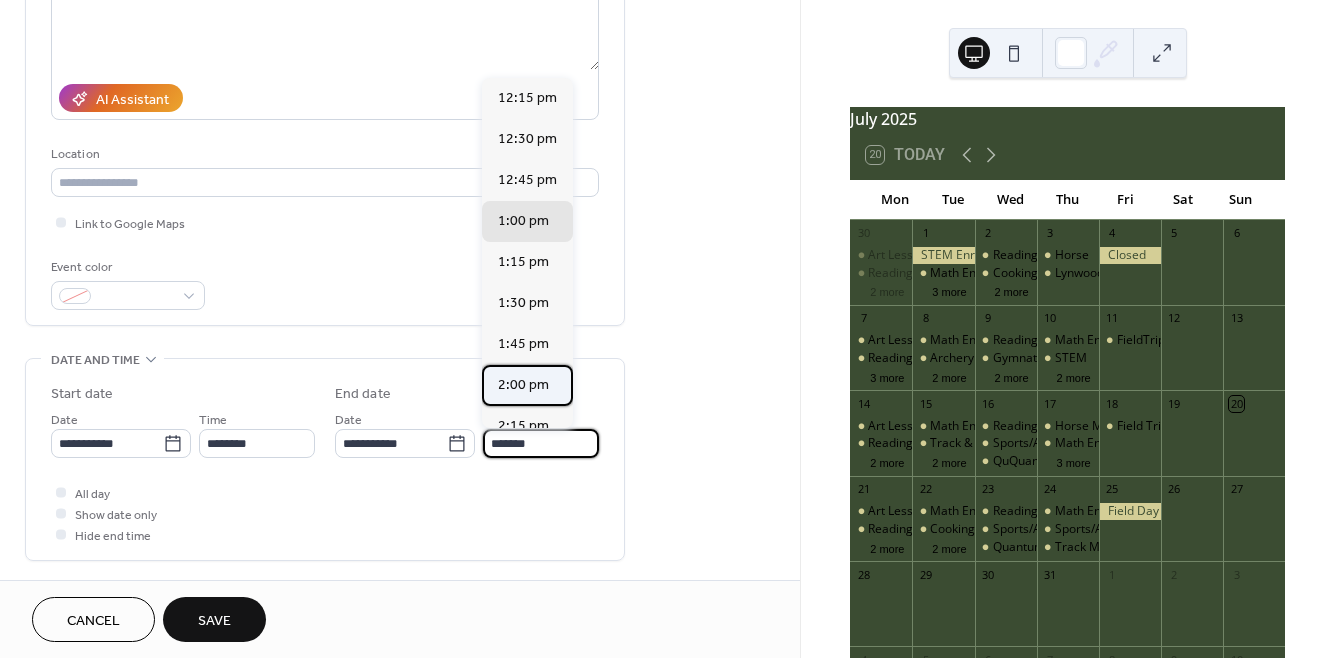 click on "2:00 pm" at bounding box center [527, 385] 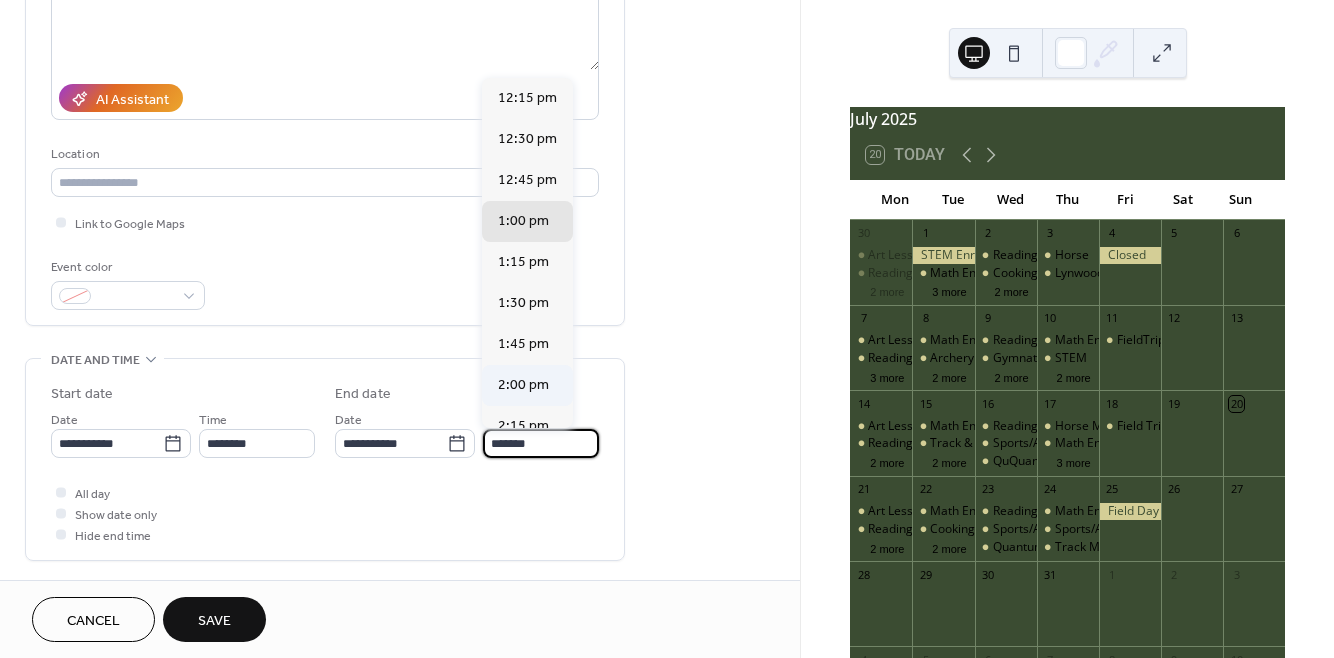 type on "*******" 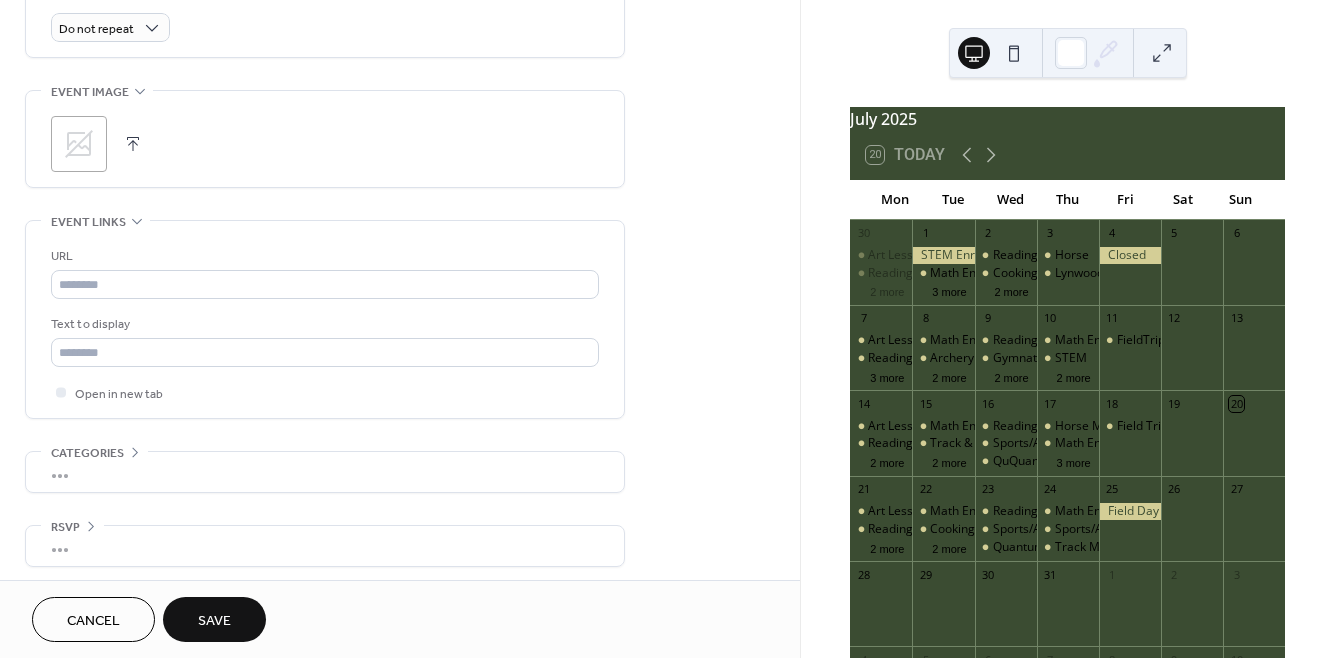 scroll, scrollTop: 904, scrollLeft: 0, axis: vertical 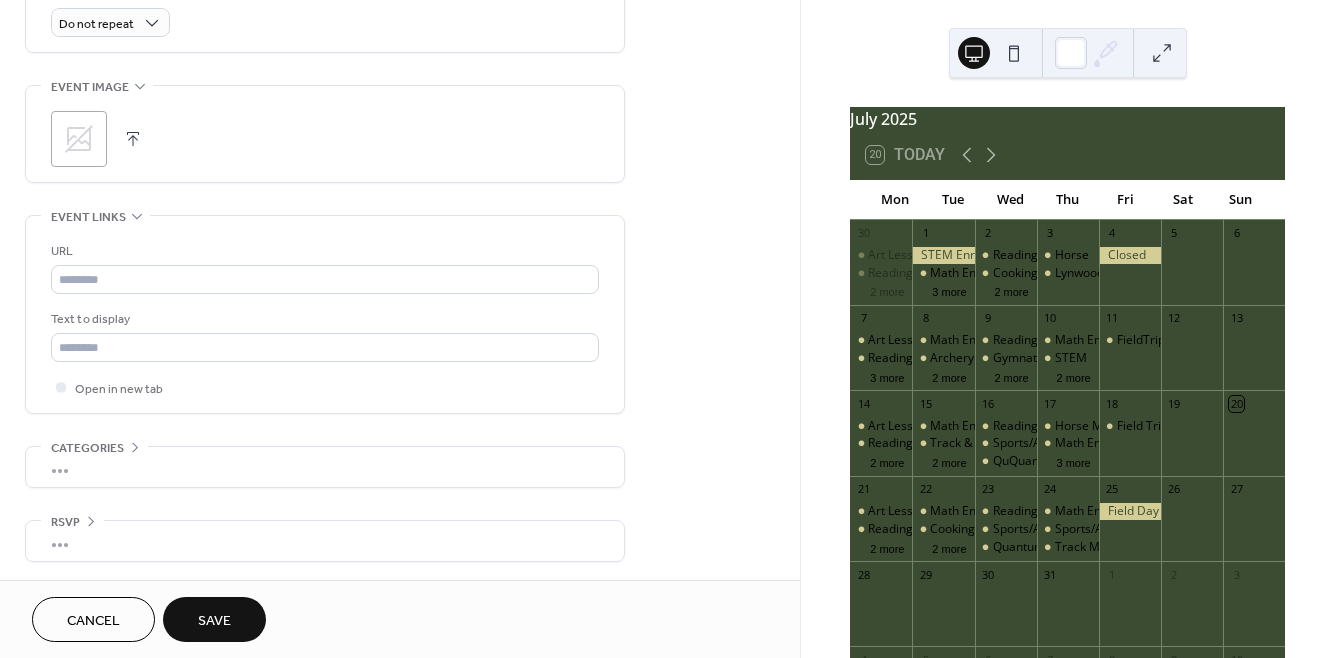 click on "Save" at bounding box center [214, 619] 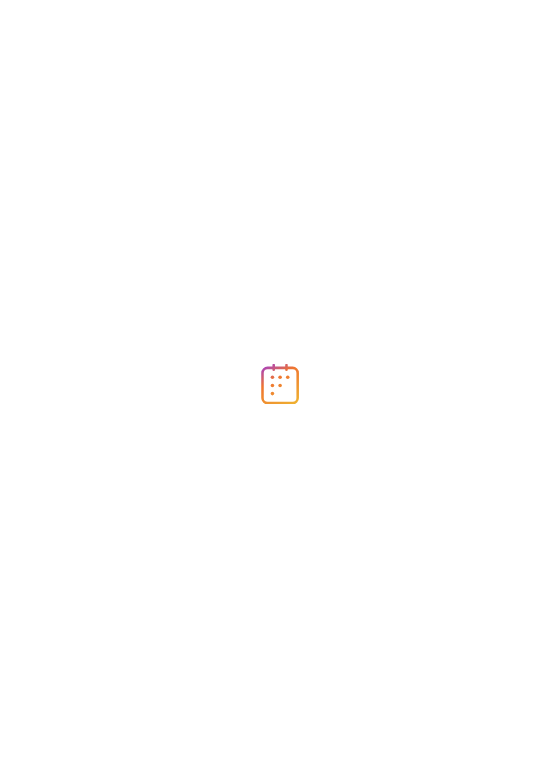 scroll, scrollTop: 0, scrollLeft: 0, axis: both 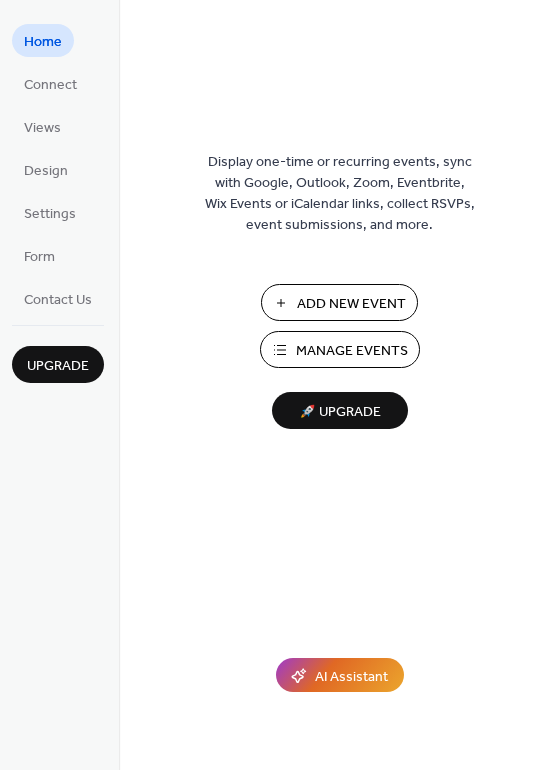 click on "Manage Events" at bounding box center (352, 351) 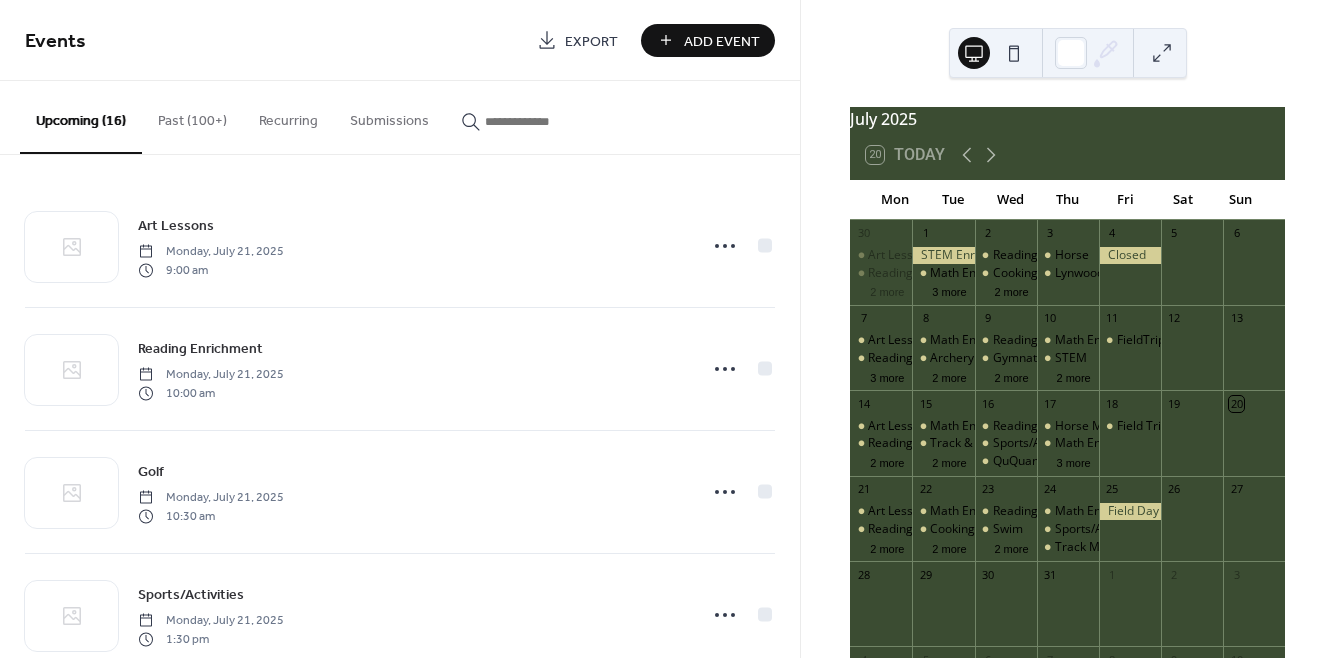 scroll, scrollTop: 0, scrollLeft: 0, axis: both 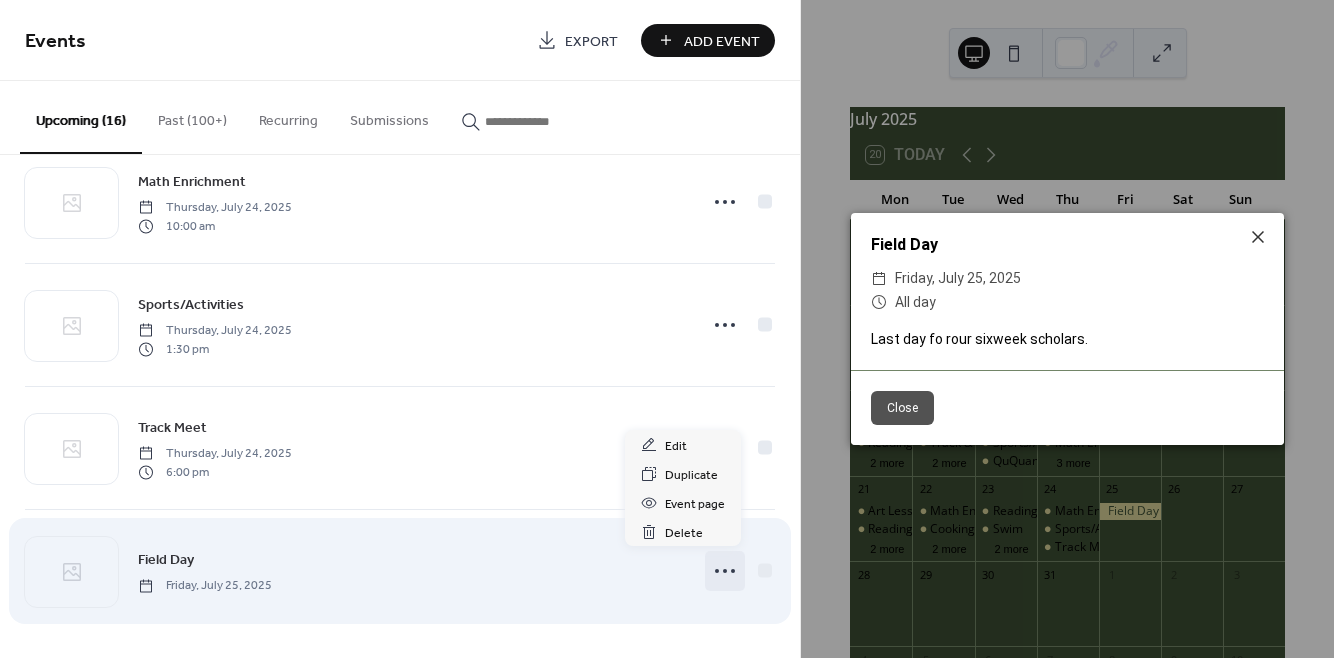 click 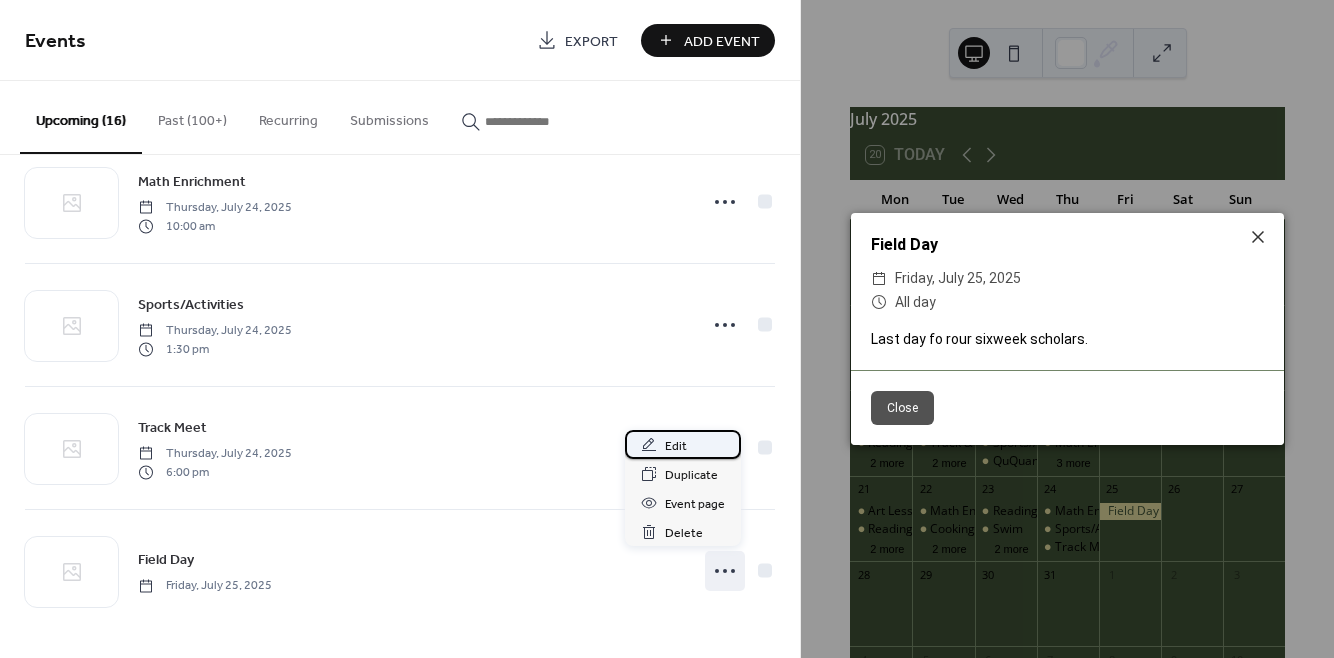 click on "Edit" at bounding box center [683, 444] 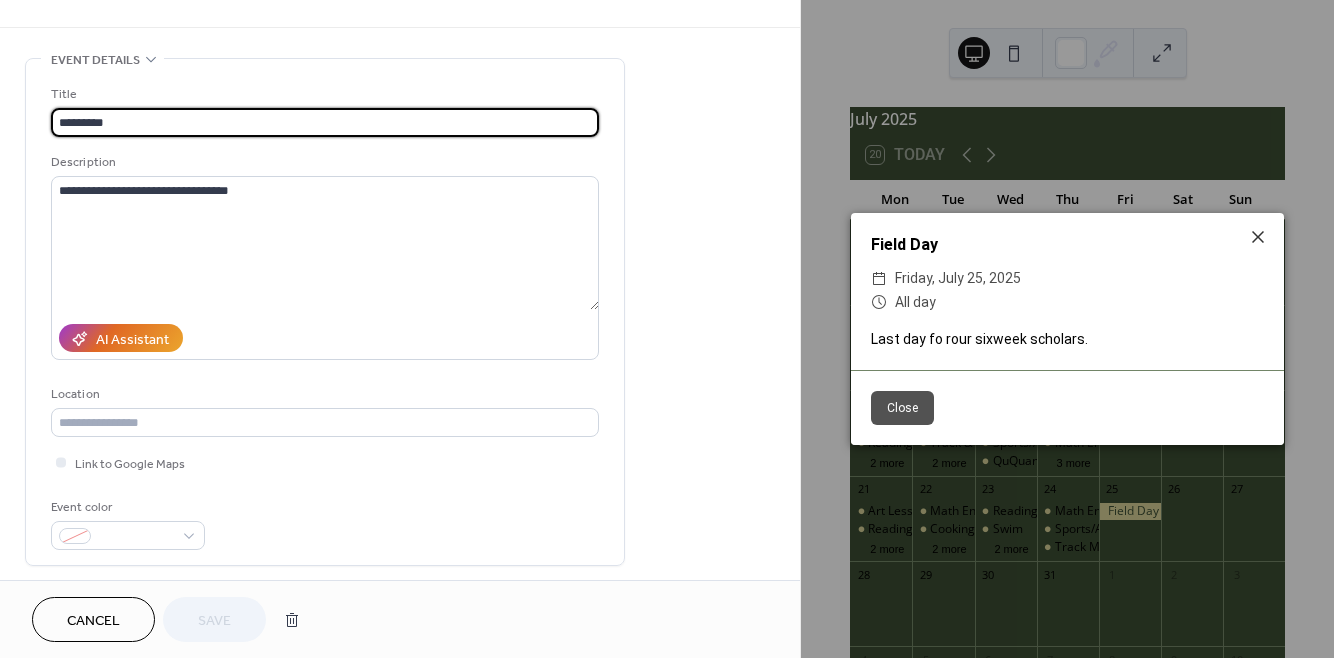 scroll, scrollTop: 0, scrollLeft: 0, axis: both 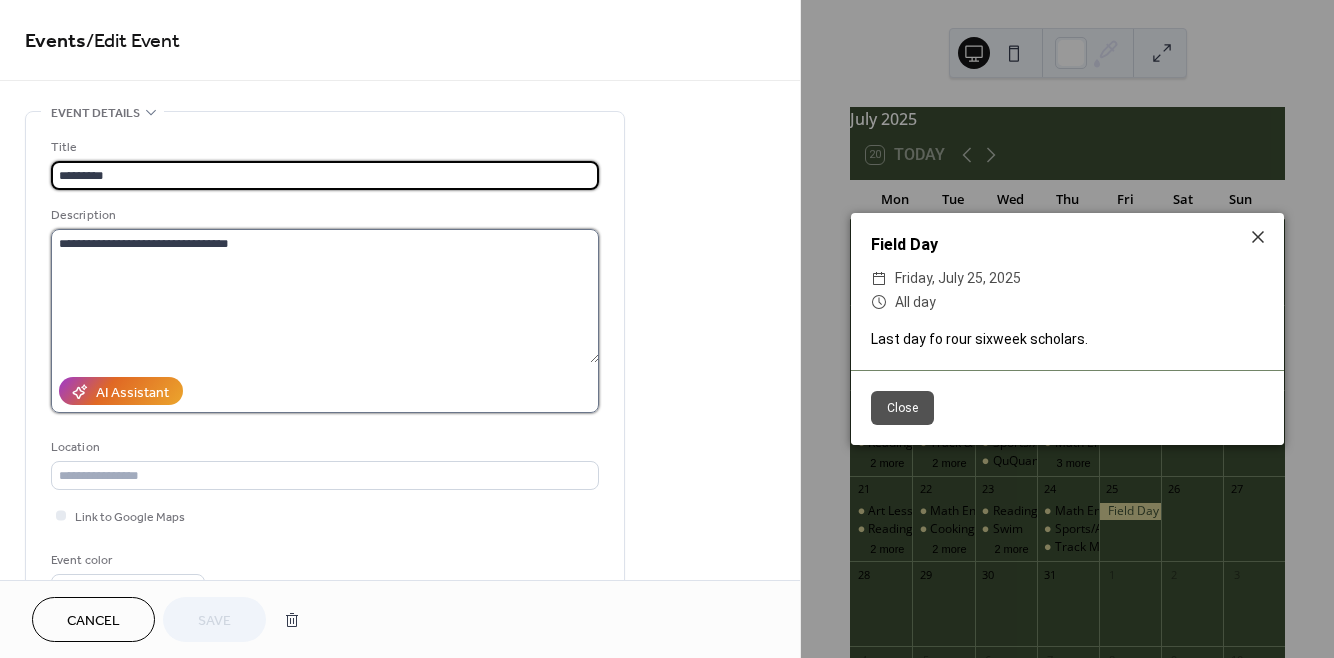 click on "**********" at bounding box center (325, 296) 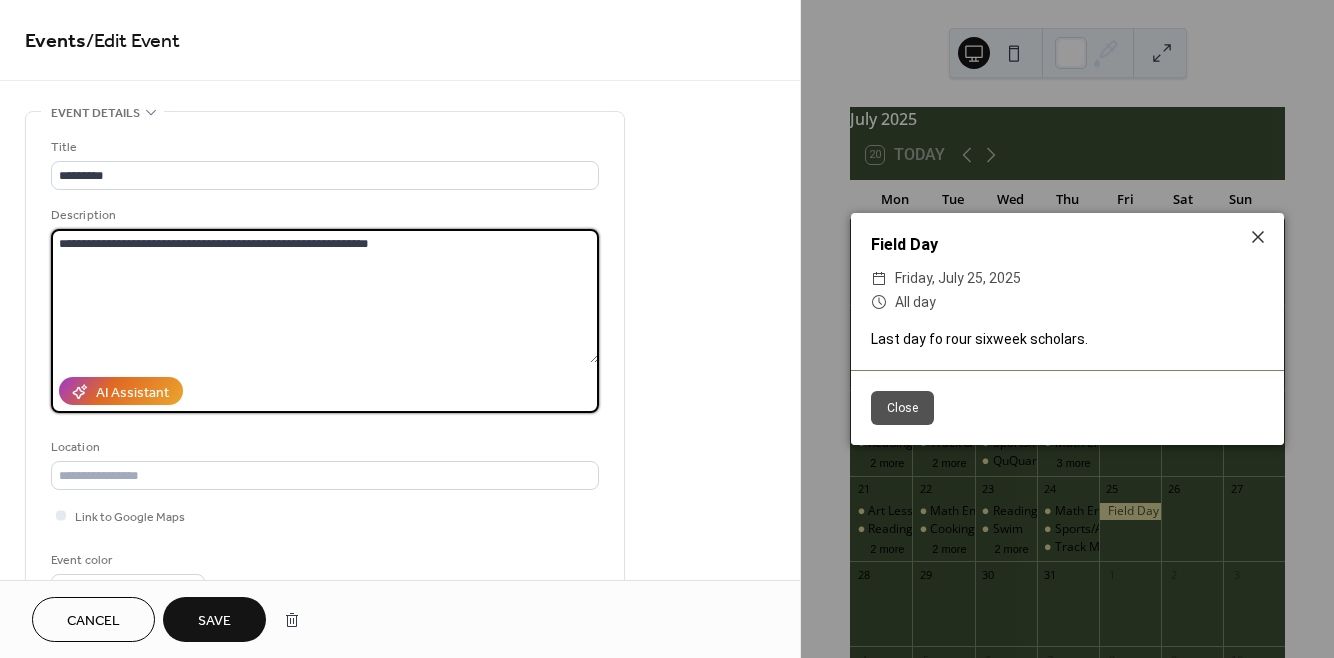 type on "**********" 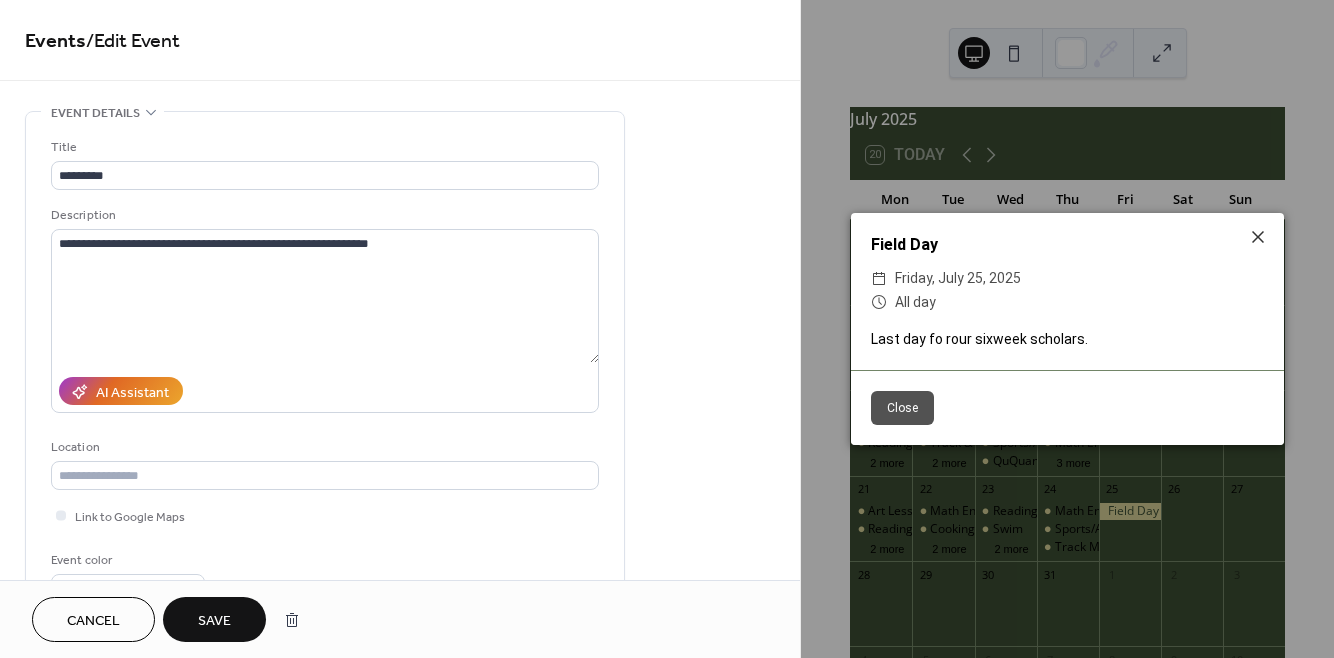 click on "Save" at bounding box center [214, 619] 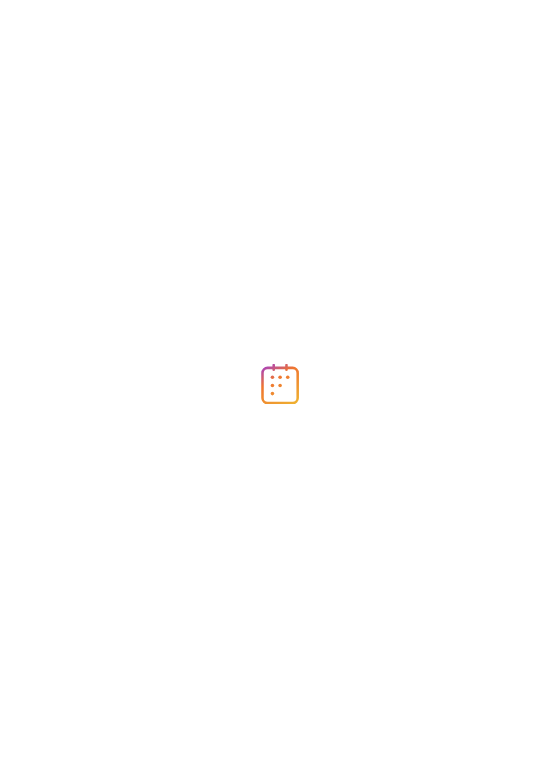 scroll, scrollTop: 0, scrollLeft: 0, axis: both 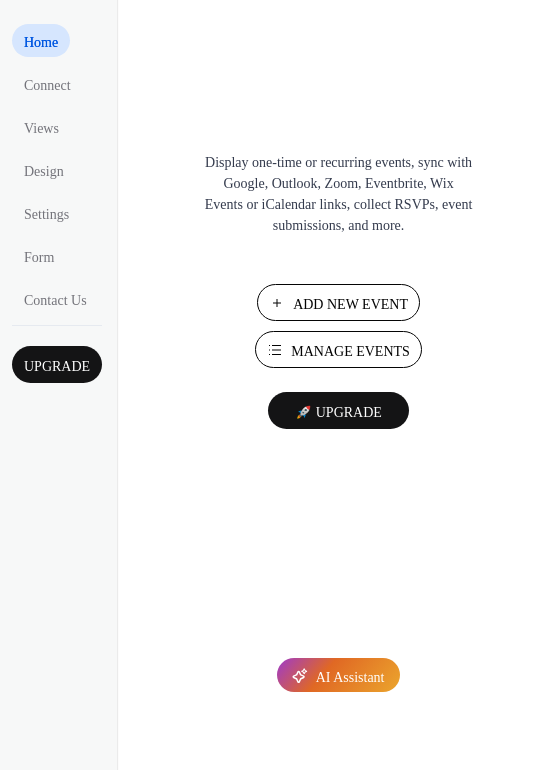 click on "Manage Events" at bounding box center [350, 351] 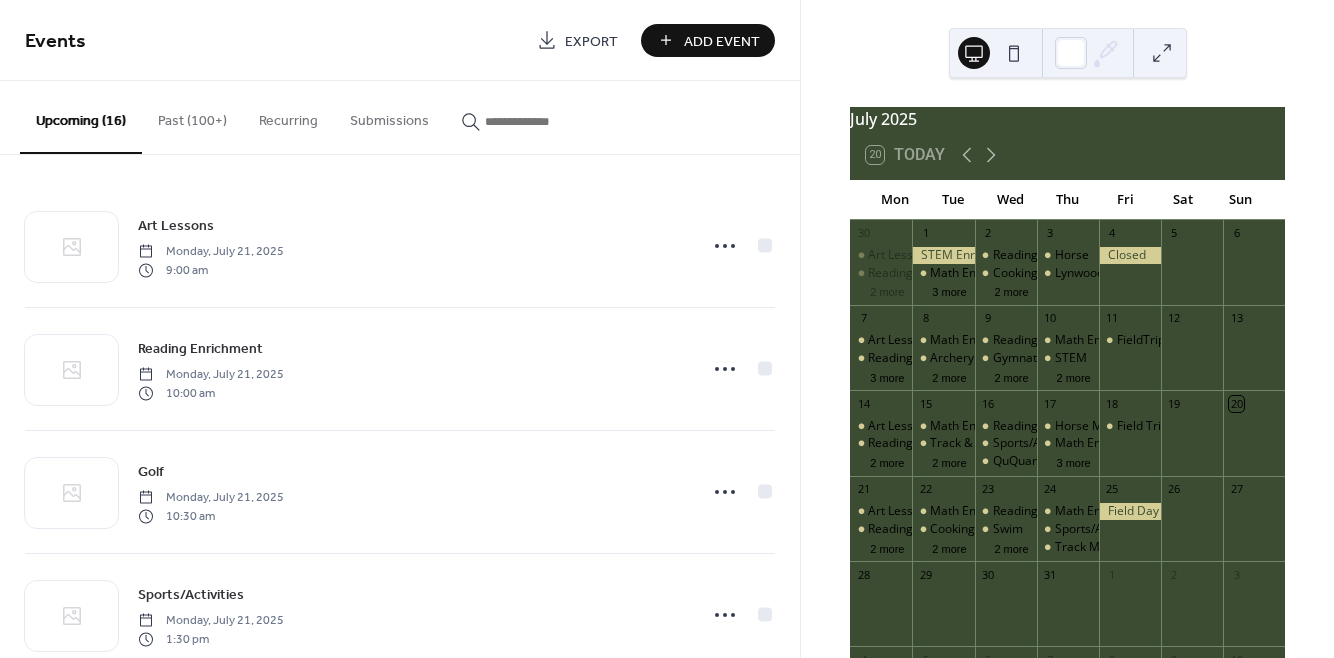 scroll, scrollTop: 0, scrollLeft: 0, axis: both 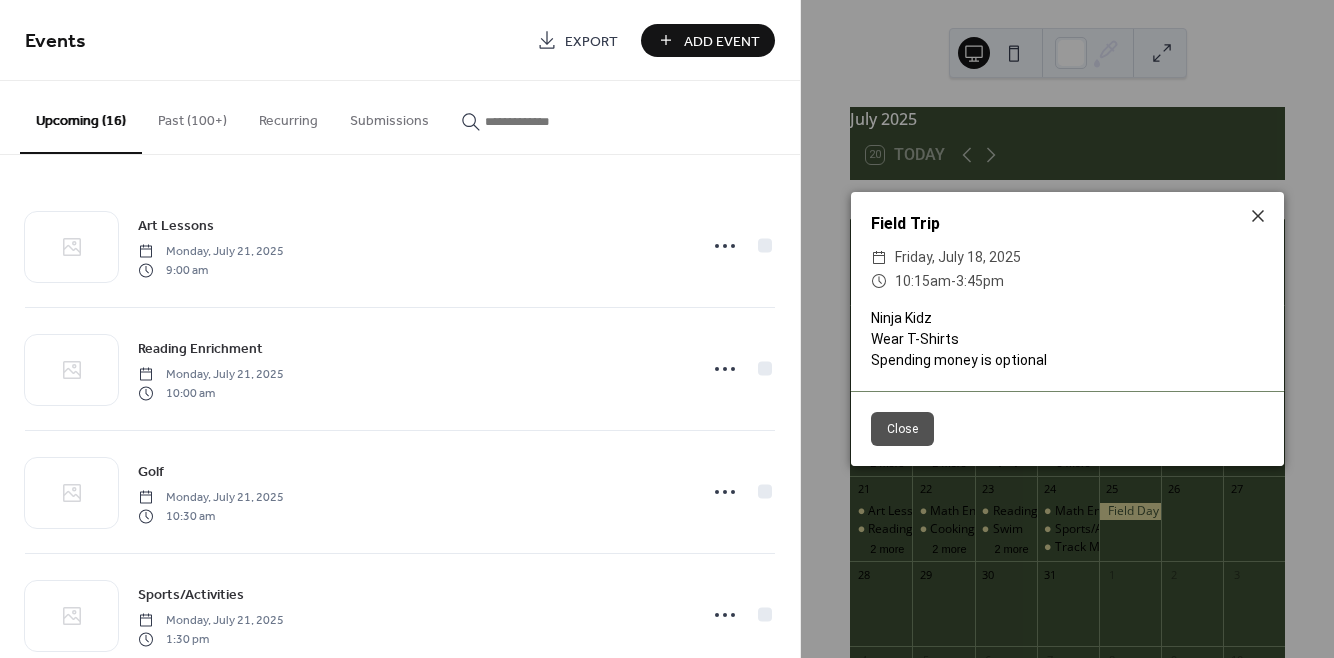 click on "Field Trip ​ Friday, July 18, 2025 ​ 10:15am - 3:45pm Ninja Kidz Wear T-Shirts Spending money is optional Close" at bounding box center (1067, 329) 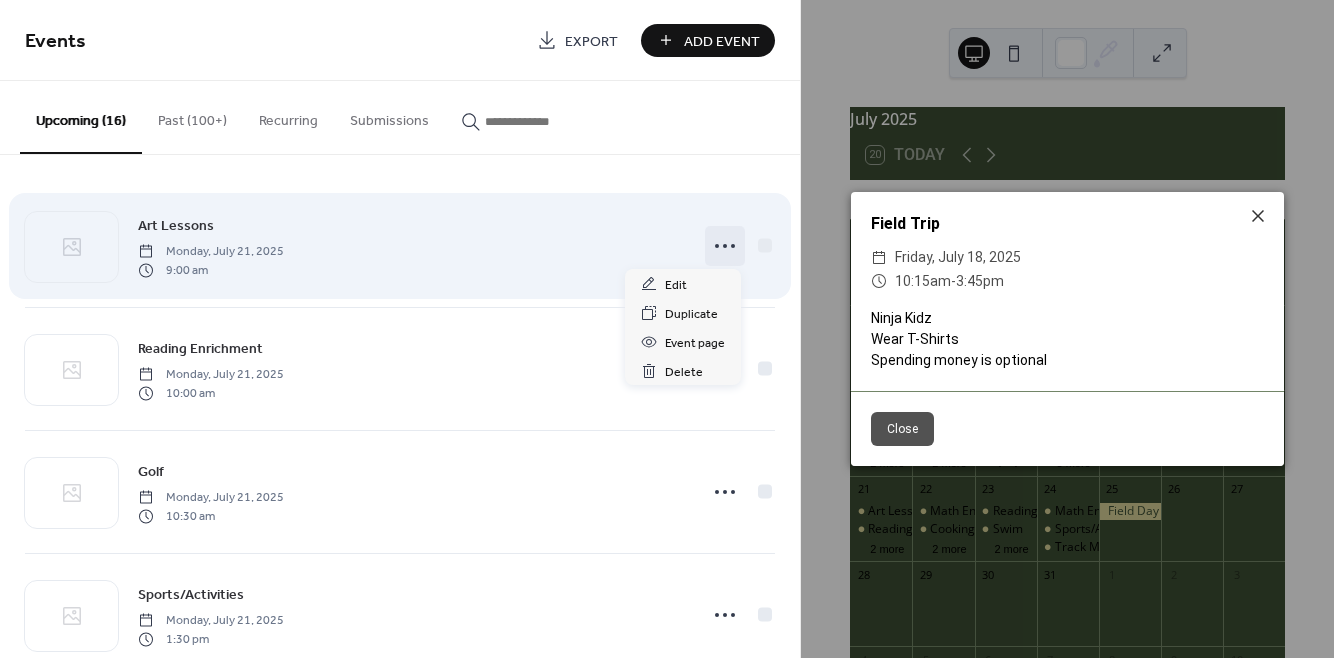 click 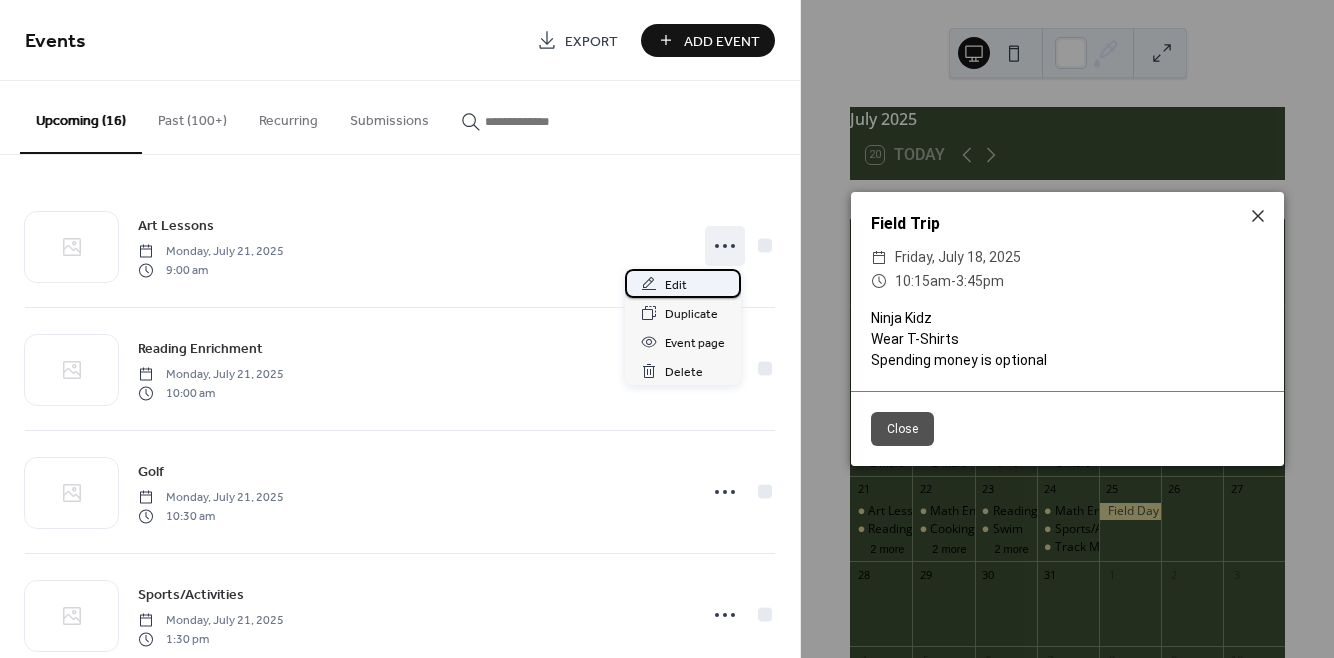 click on "Edit" at bounding box center (683, 283) 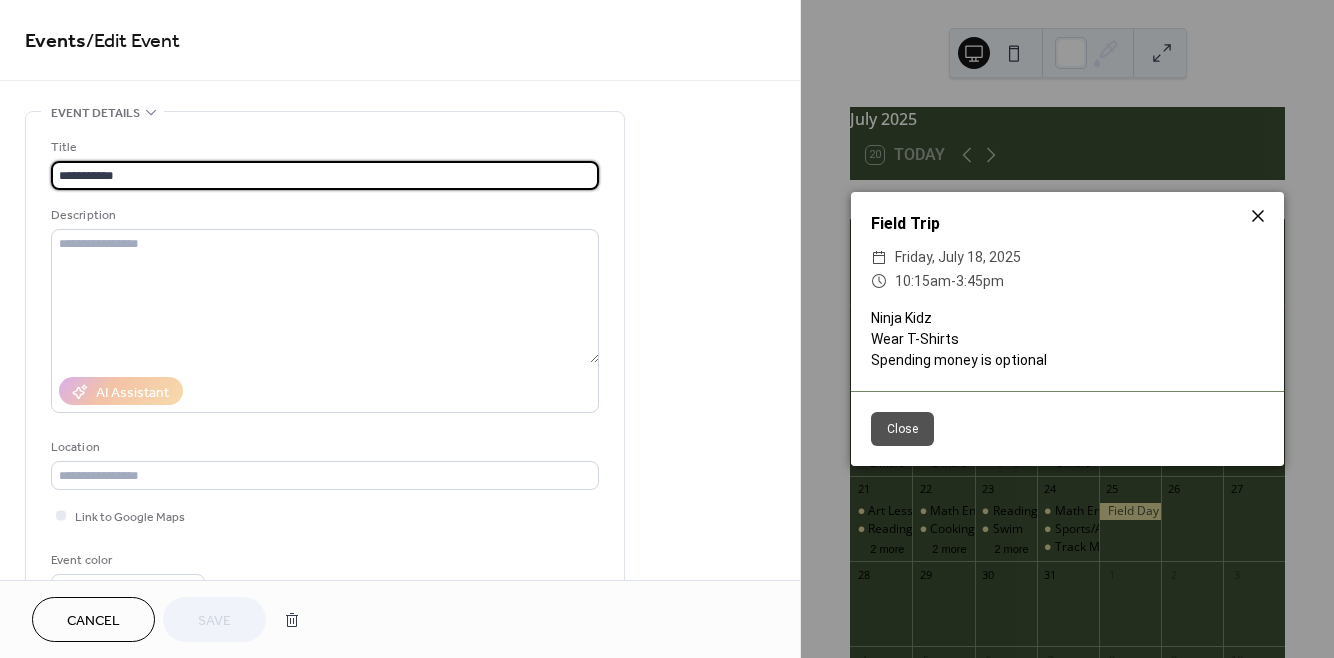 click 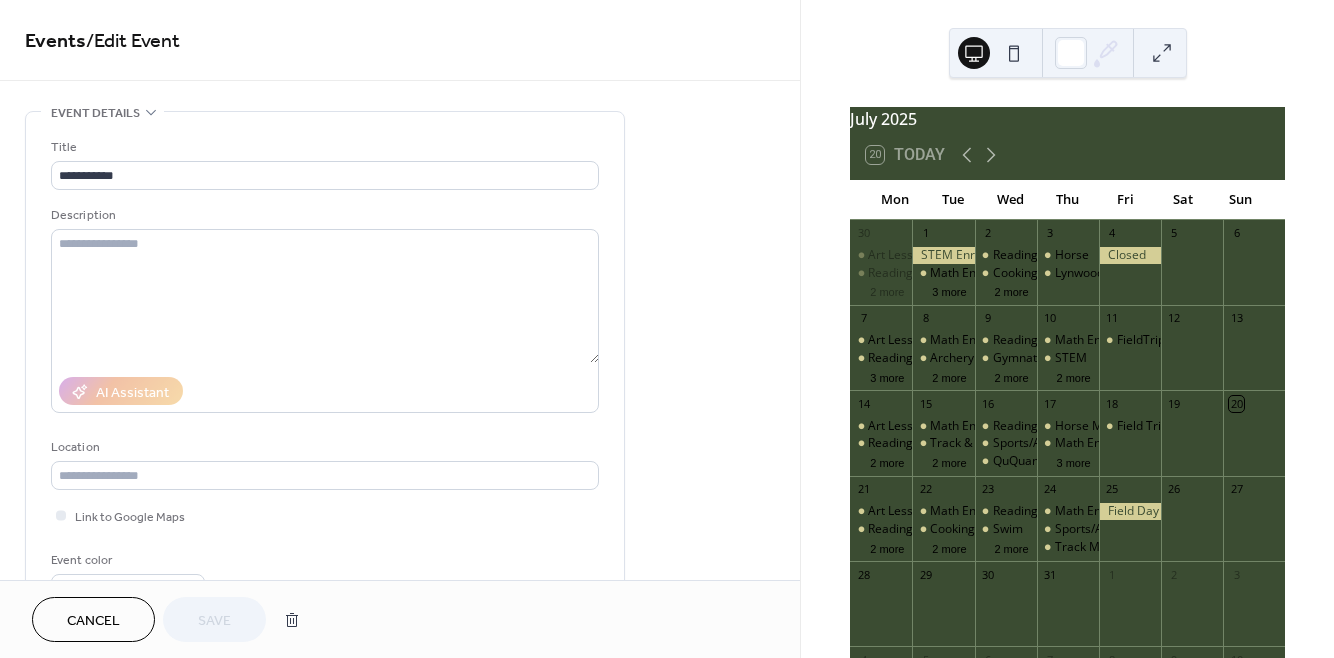 click on "Cancel" at bounding box center [93, 621] 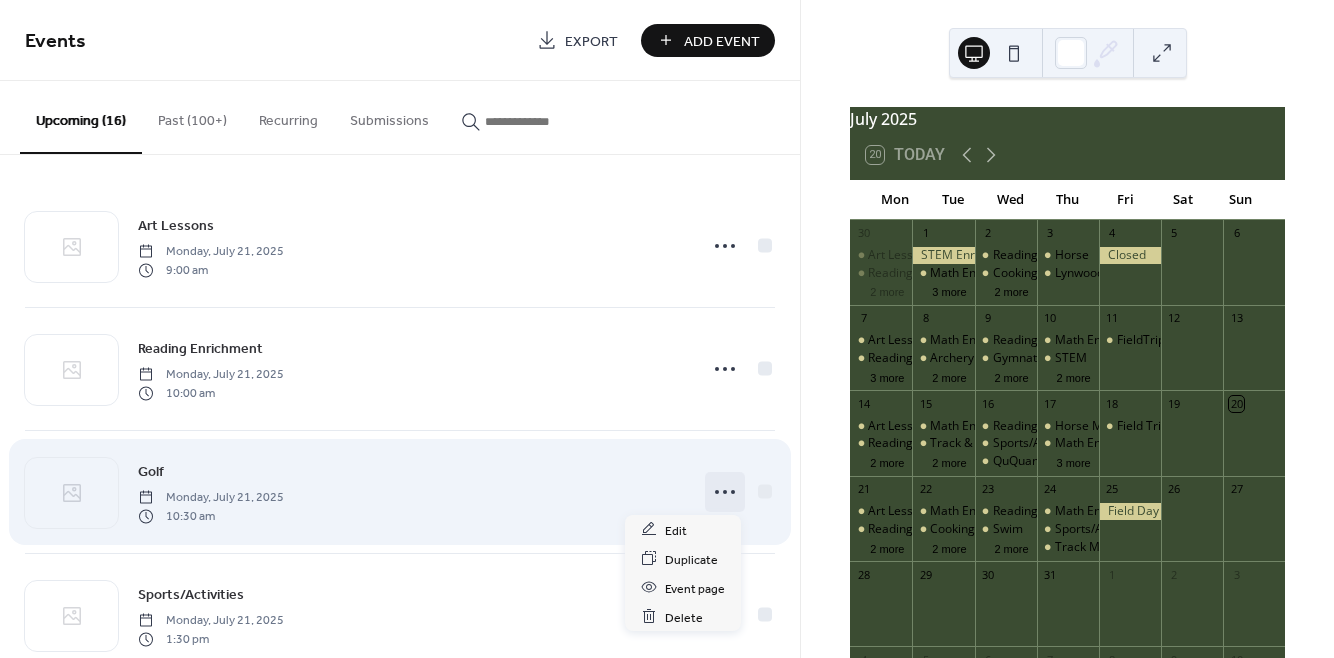 click 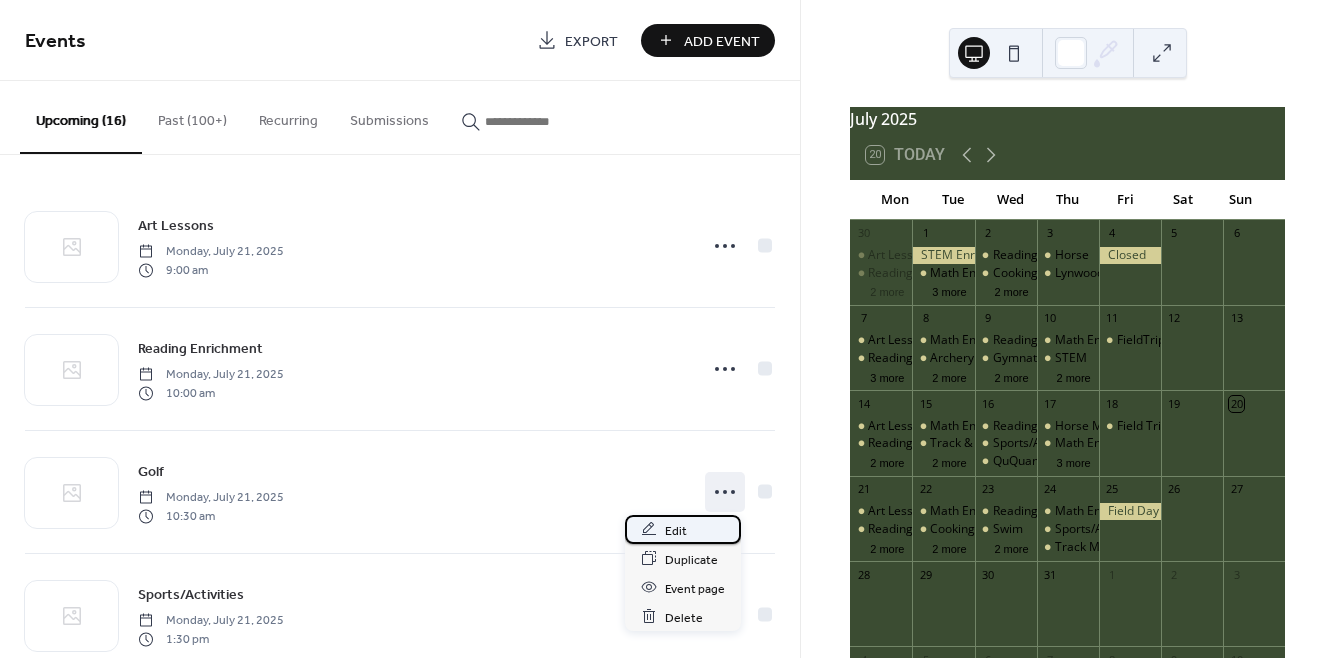 click on "Edit" at bounding box center [676, 530] 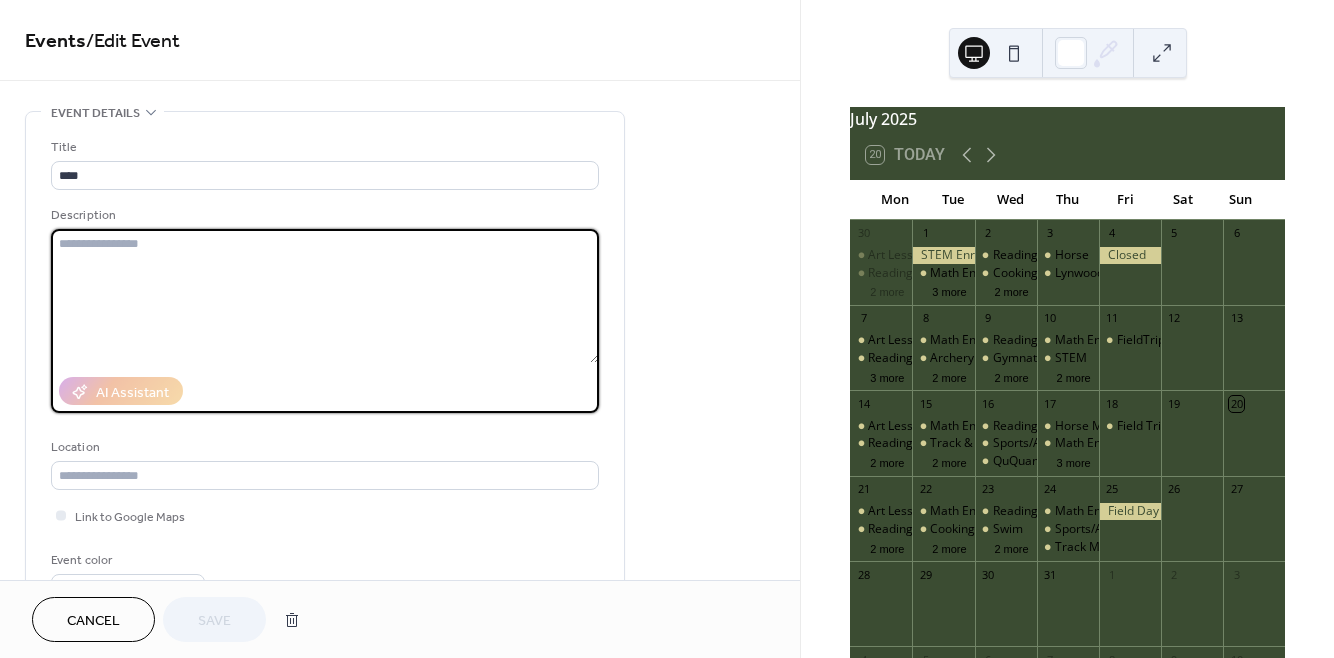 click at bounding box center (325, 296) 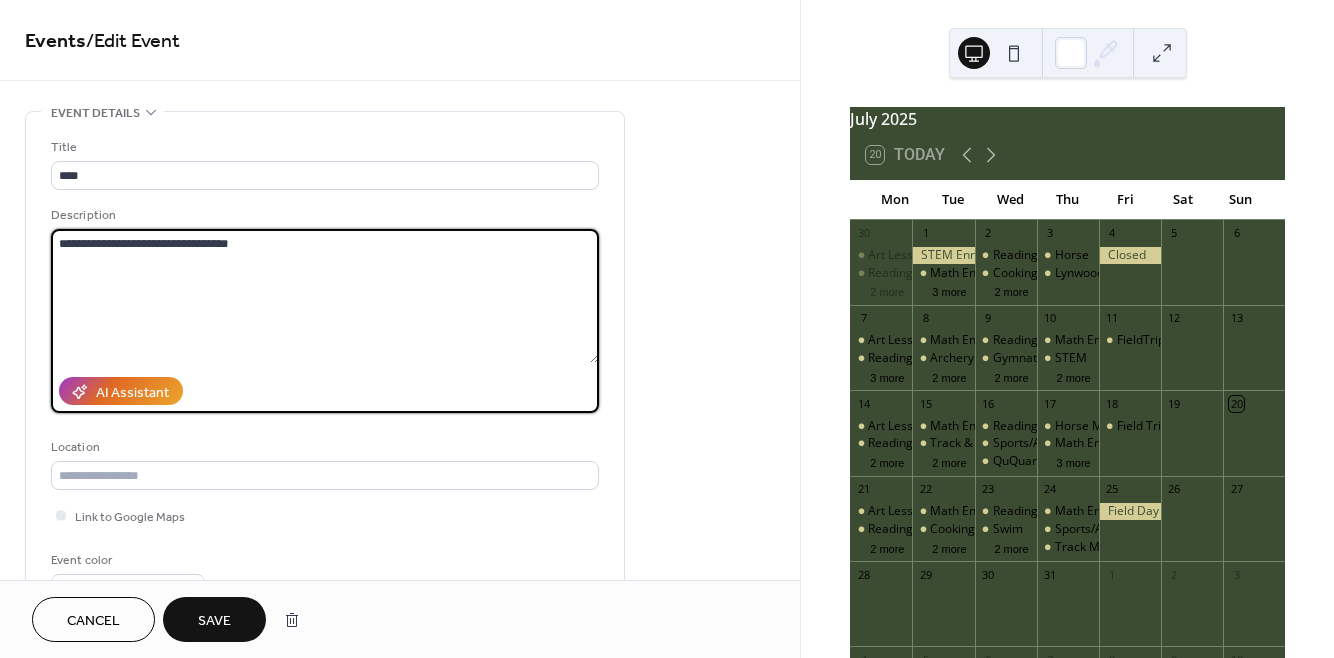 type on "**********" 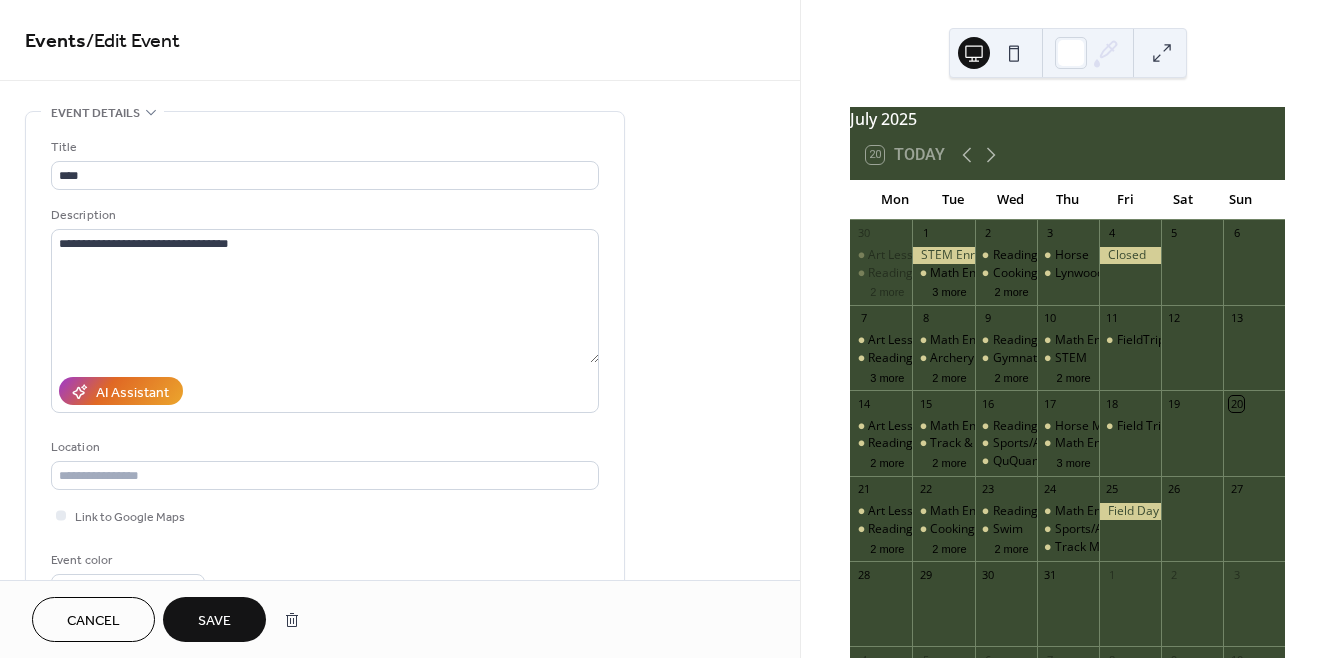 click on "Save" at bounding box center (214, 621) 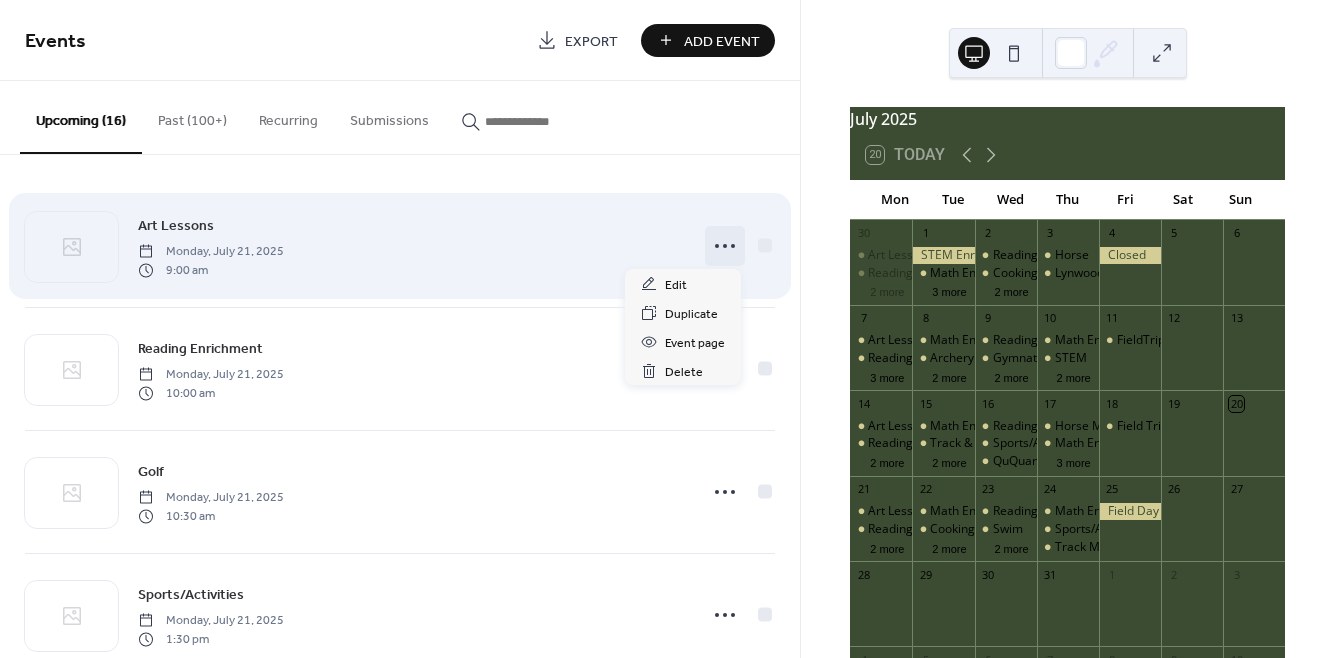 click 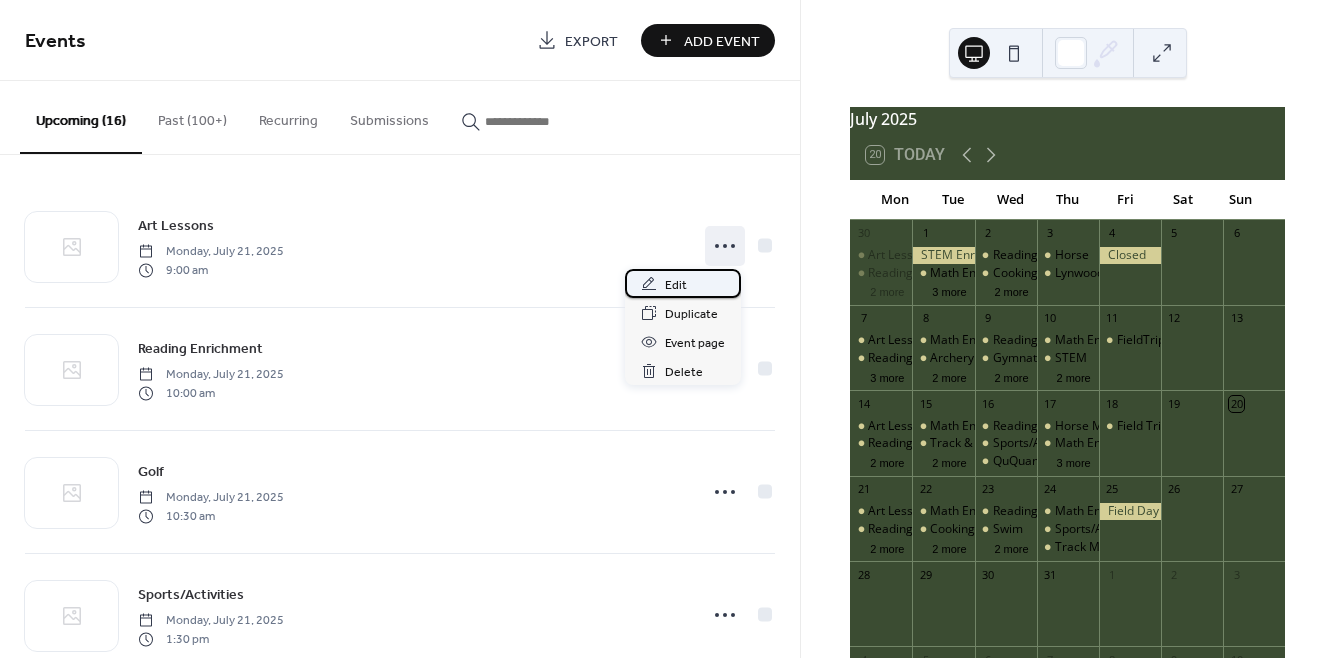 click on "Edit" at bounding box center [676, 285] 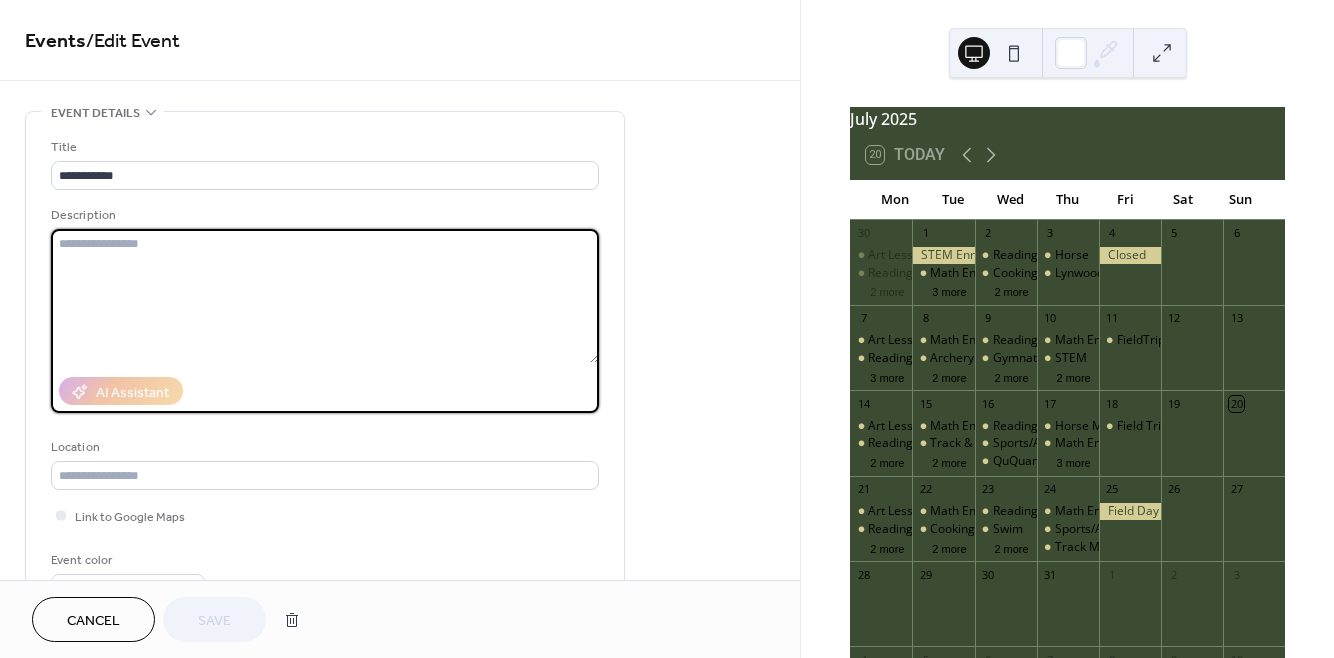 click at bounding box center (325, 296) 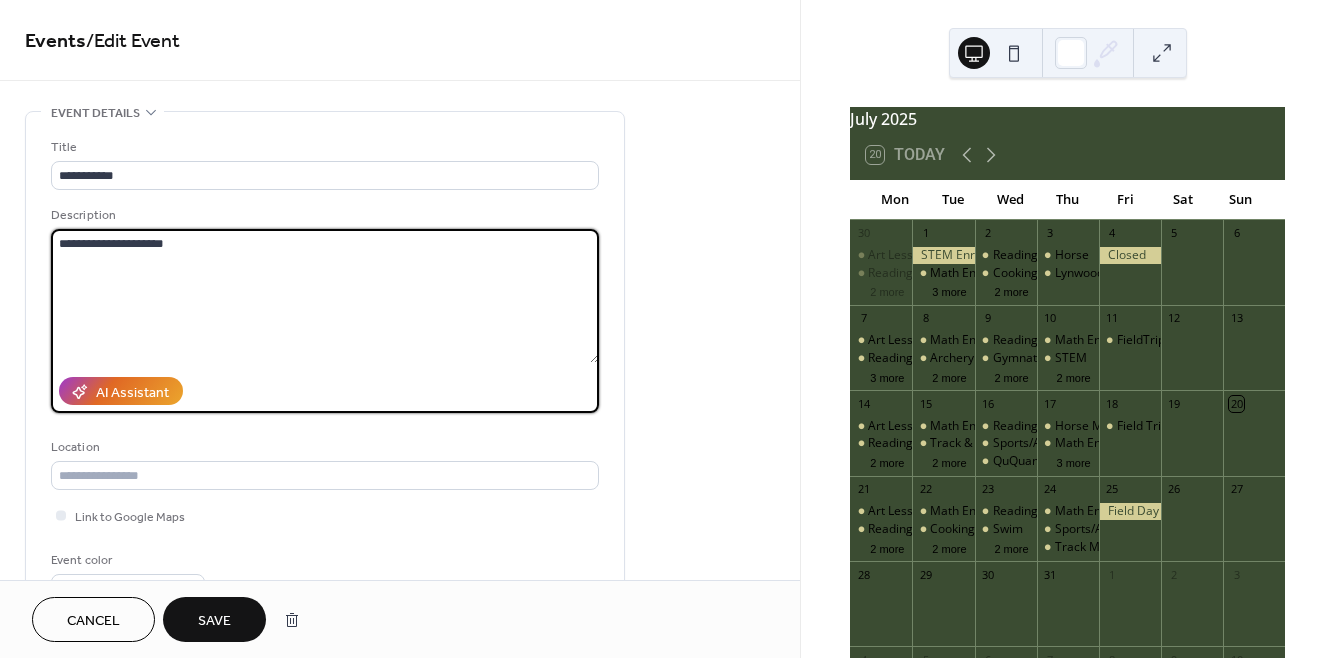 type on "**********" 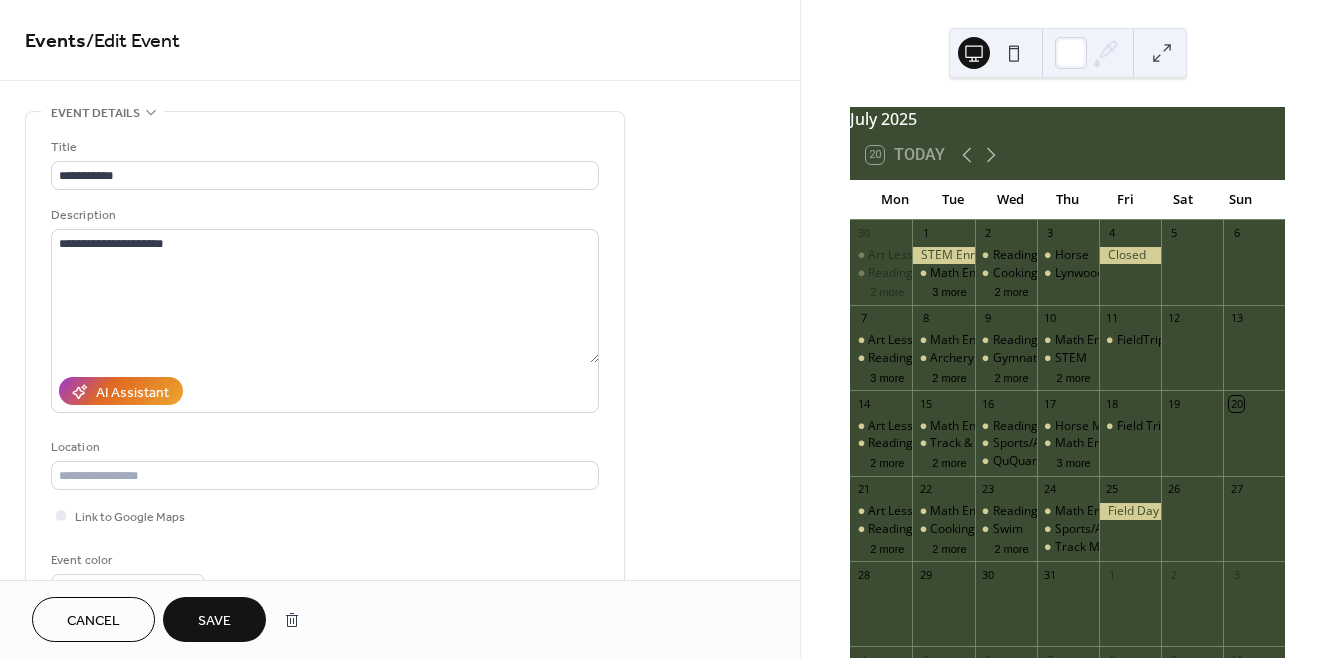 click on "Save" at bounding box center [214, 619] 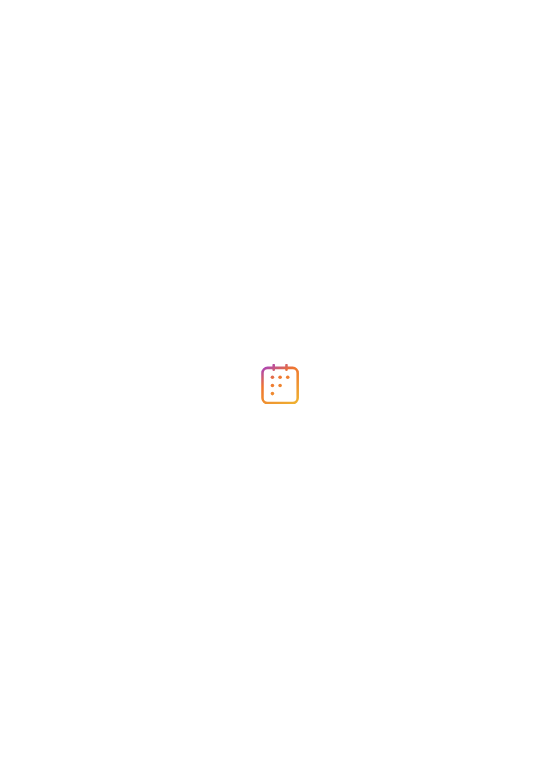 scroll, scrollTop: 0, scrollLeft: 0, axis: both 